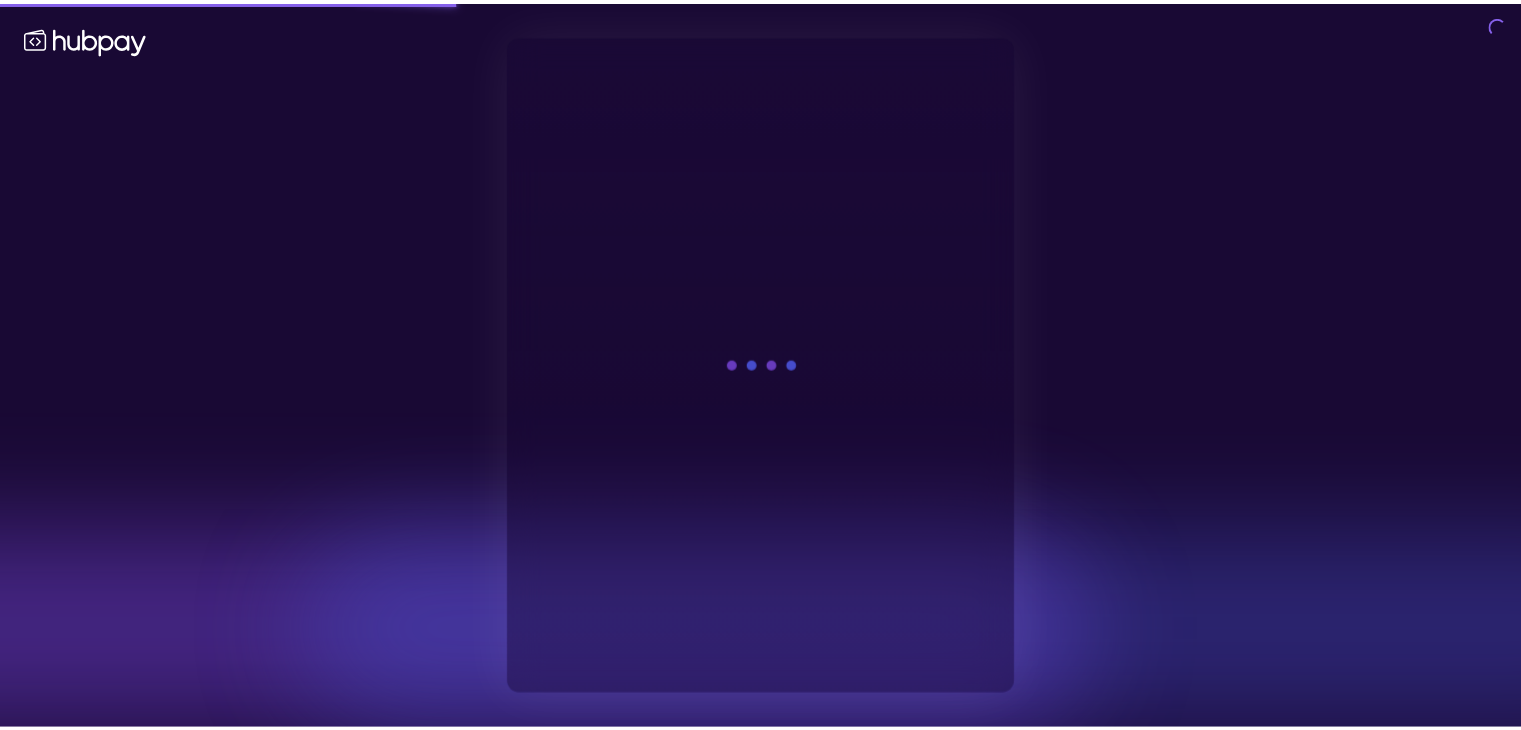 scroll, scrollTop: 0, scrollLeft: 0, axis: both 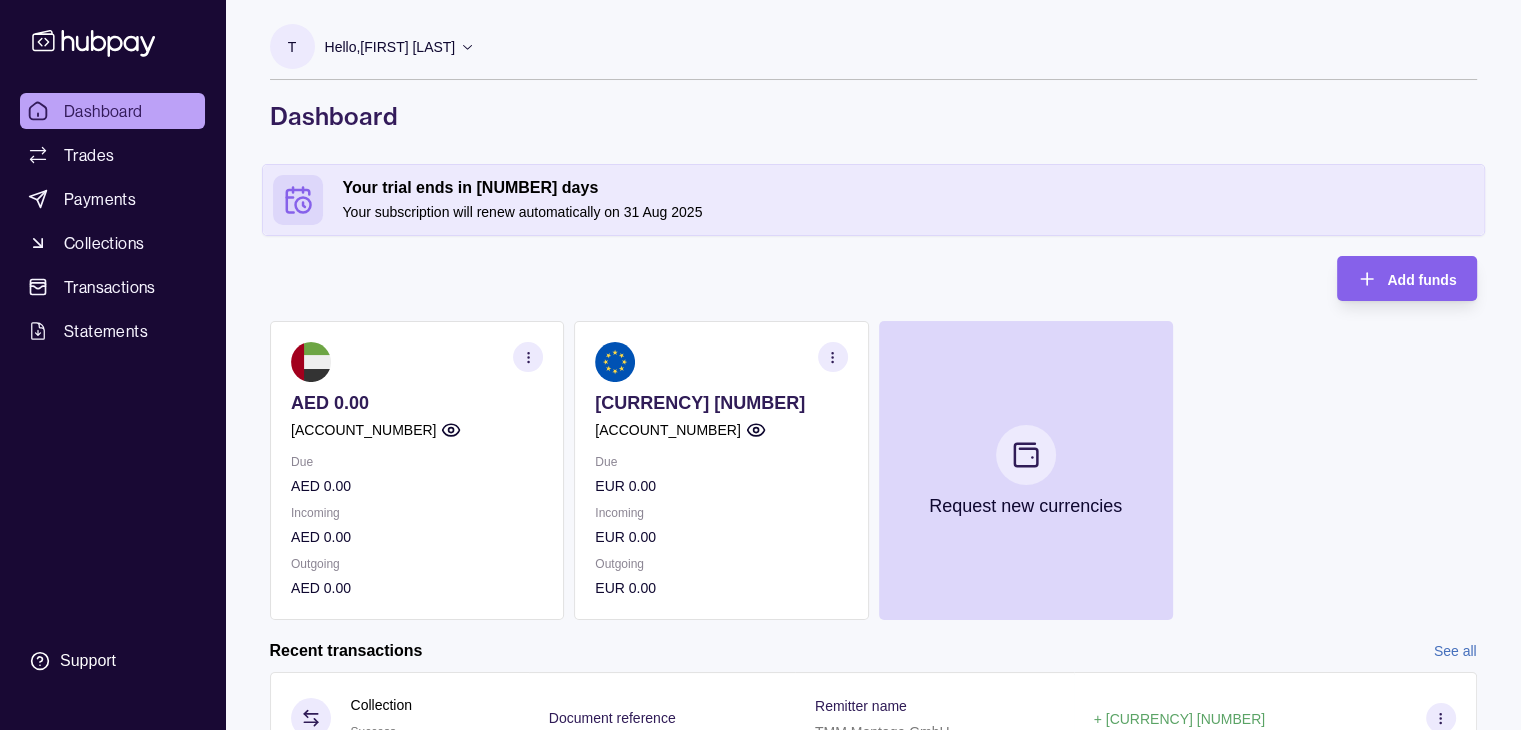 click at bounding box center (721, 362) 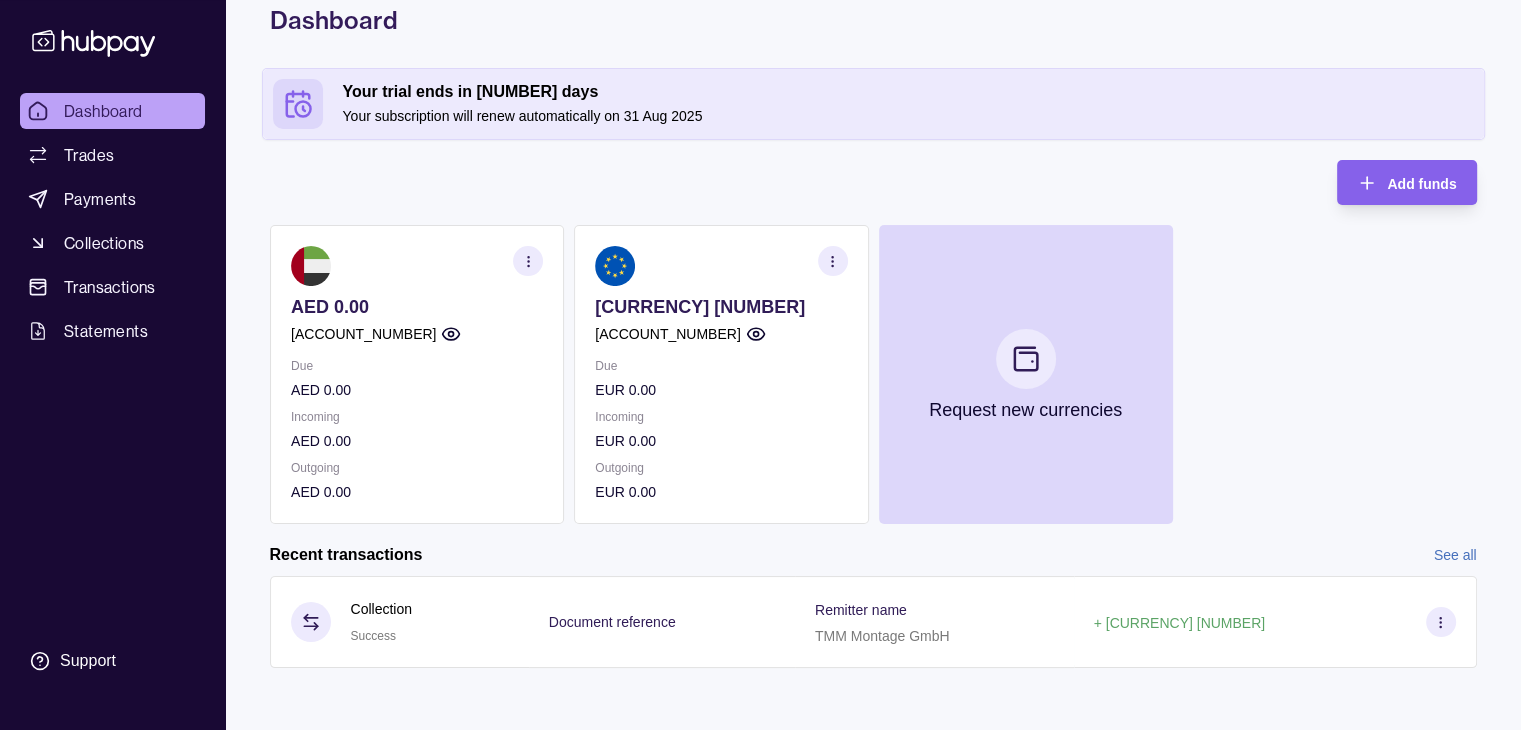 scroll, scrollTop: 98, scrollLeft: 0, axis: vertical 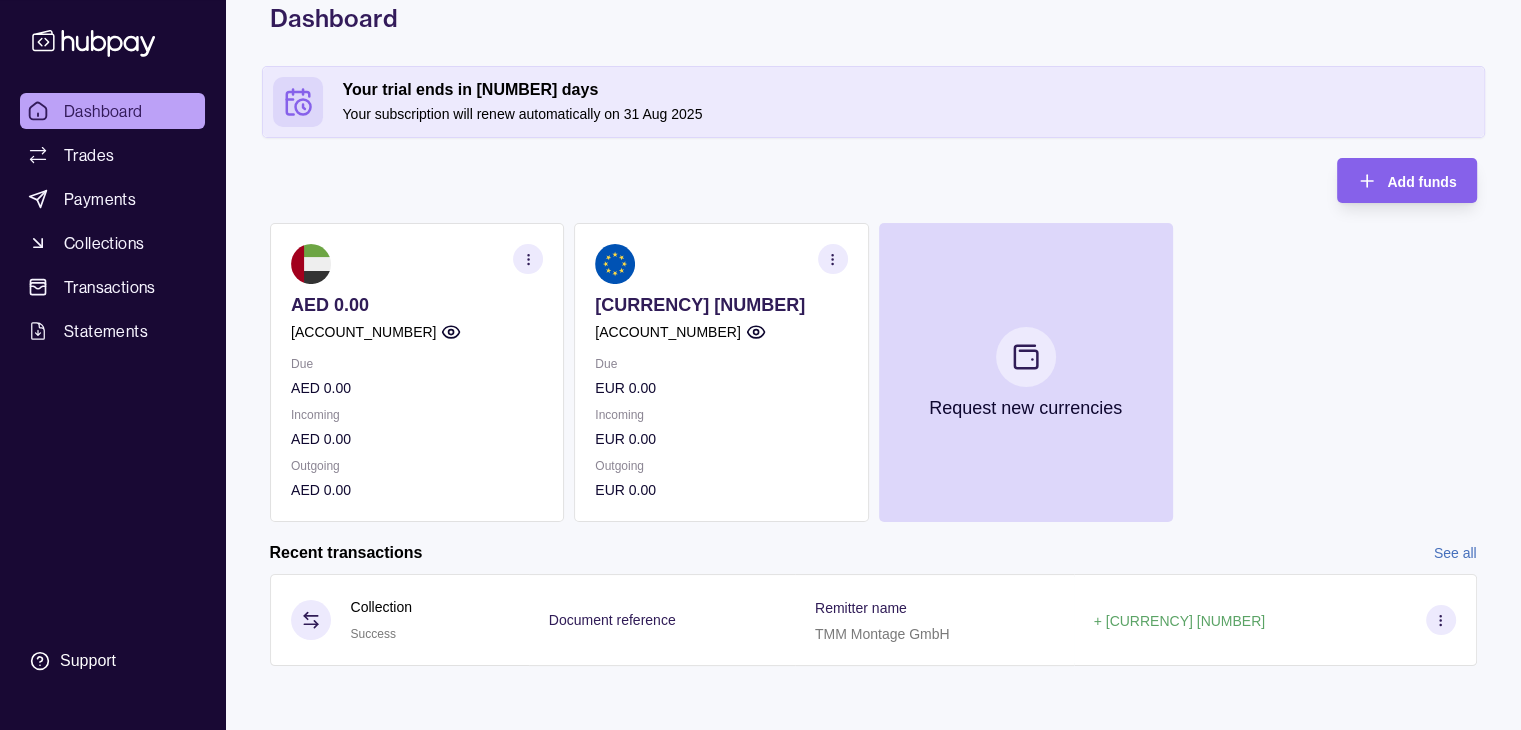 click on "Incoming" at bounding box center (721, 415) 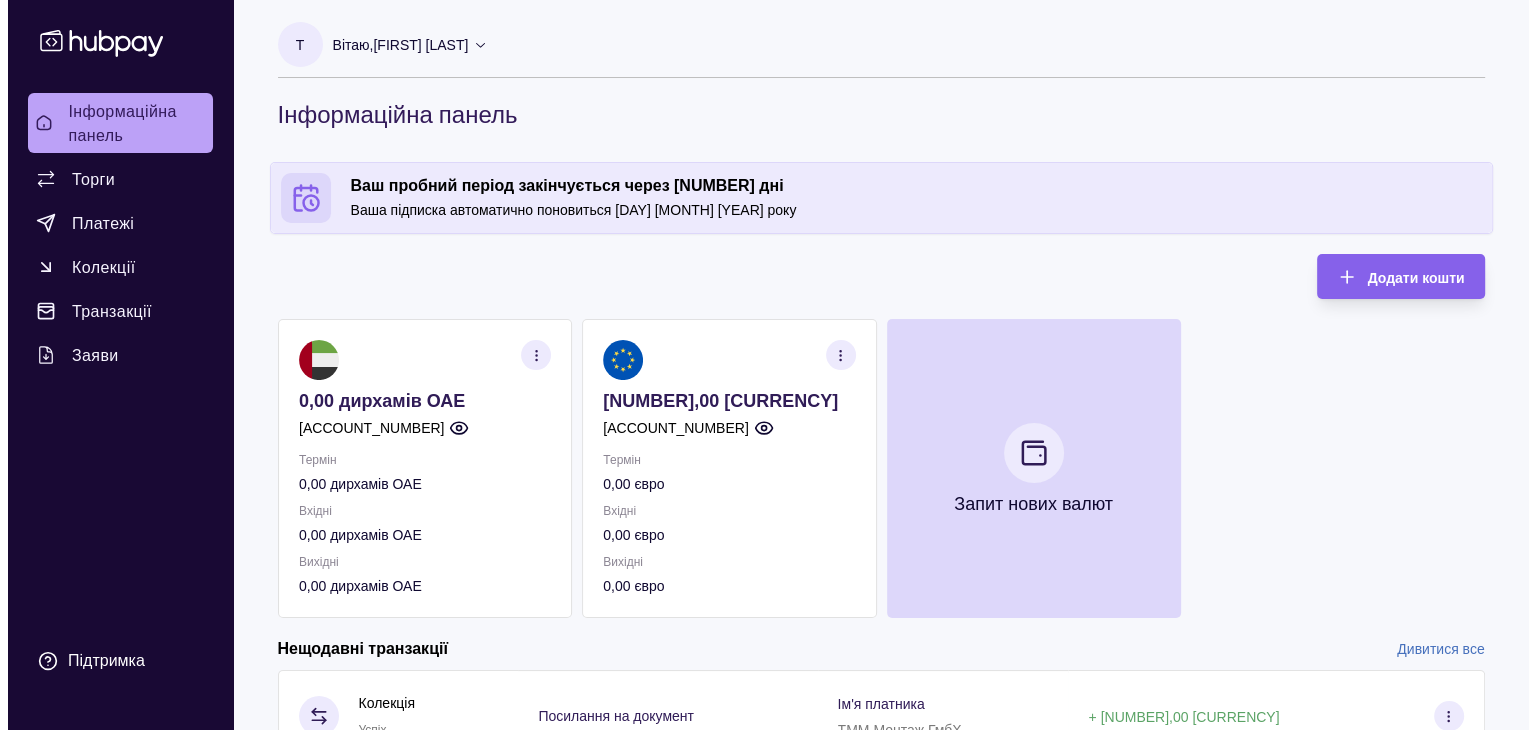 scroll, scrollTop: 0, scrollLeft: 0, axis: both 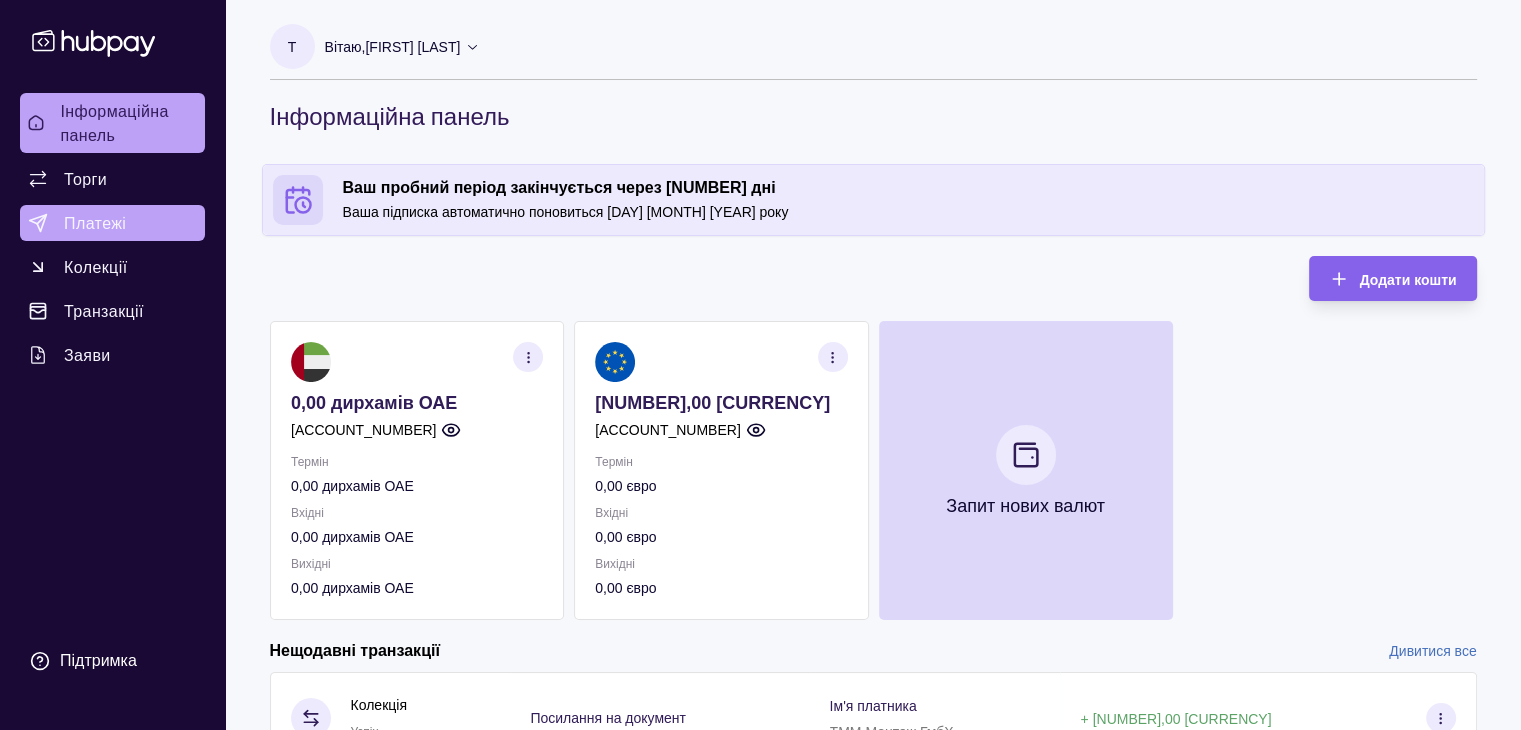 click on "Платежі" at bounding box center (95, 223) 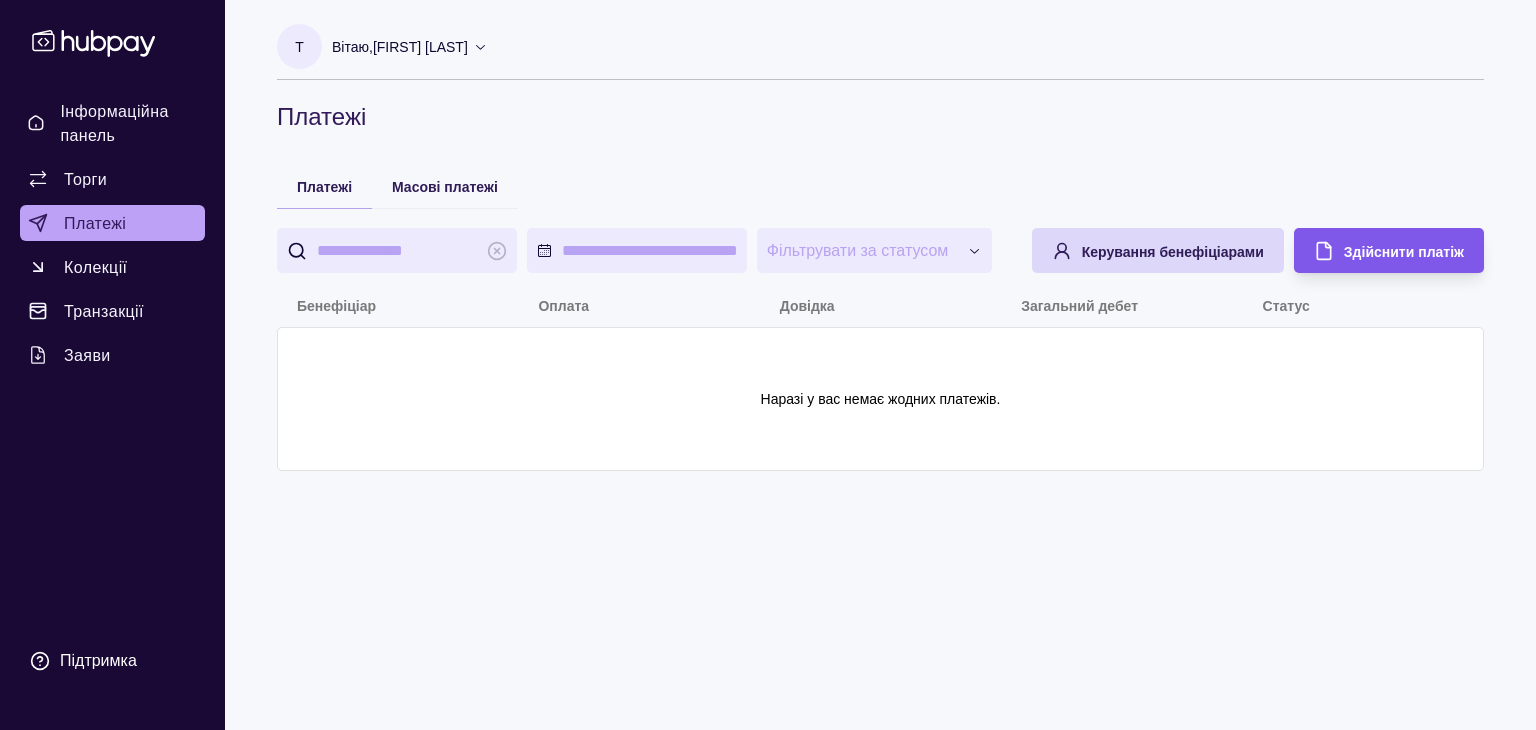 click on "Здійснити платіж" at bounding box center [1404, 251] 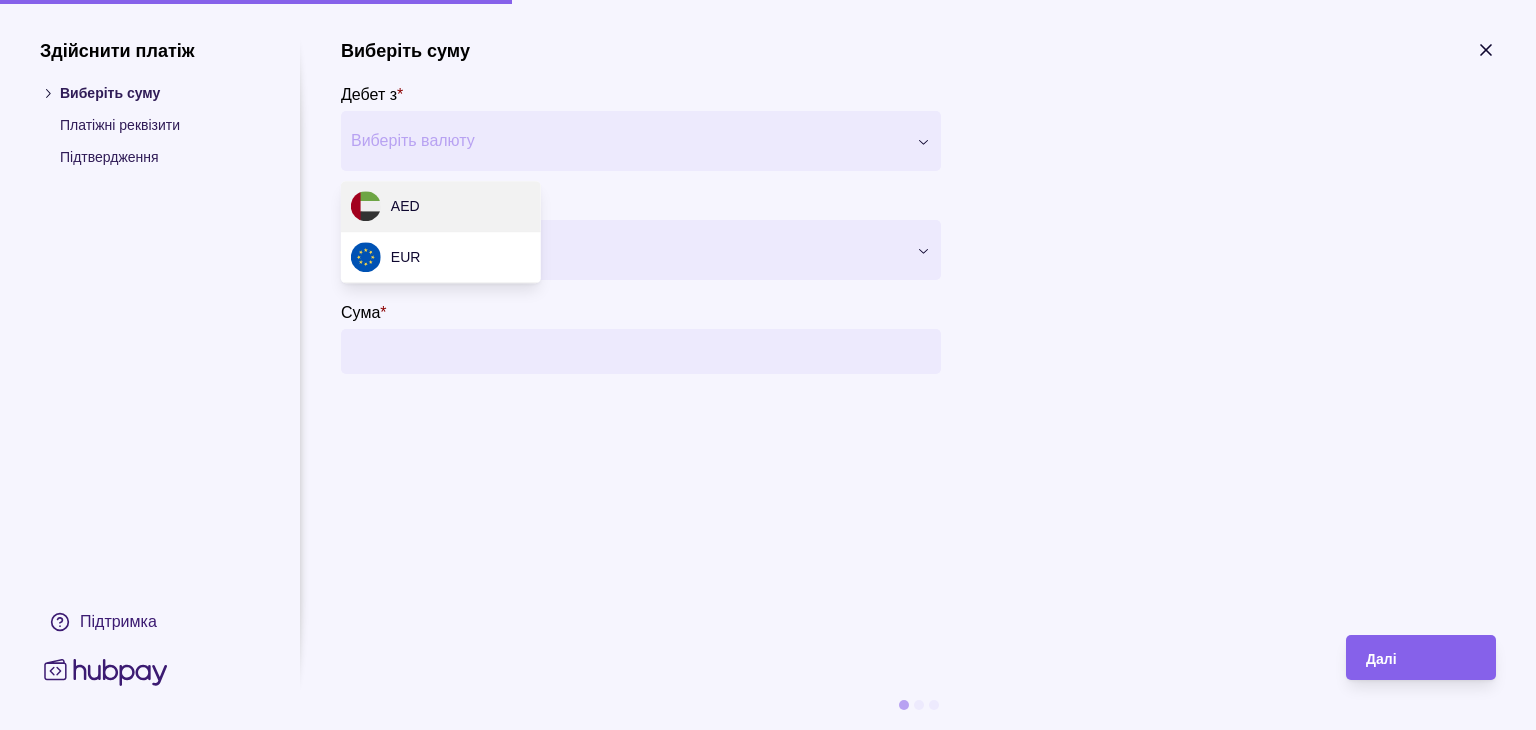 click on "Здійснити платіж Виберіть суму Платіжні реквізити Підтвердження Підтримка Виберіть суму Дебет з  * Виберіть валюту *** *** Оплата  * Виберіть бенефіціара Сума  * Спосіб оплати  * Виберіть спосіб оплати Валюта комісії  * Виберіть валюту комісії Далі" at bounding box center (768, 730) 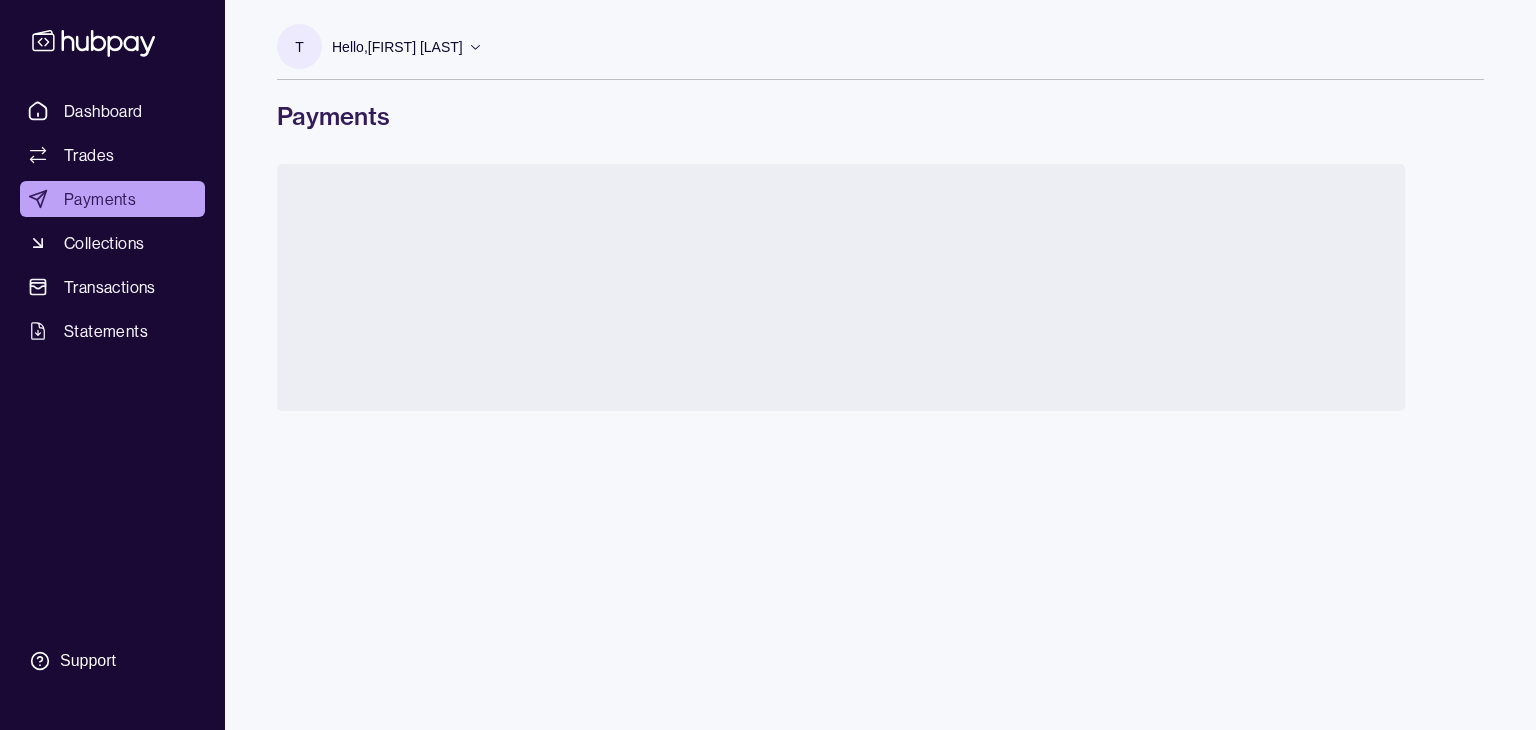 scroll, scrollTop: 0, scrollLeft: 0, axis: both 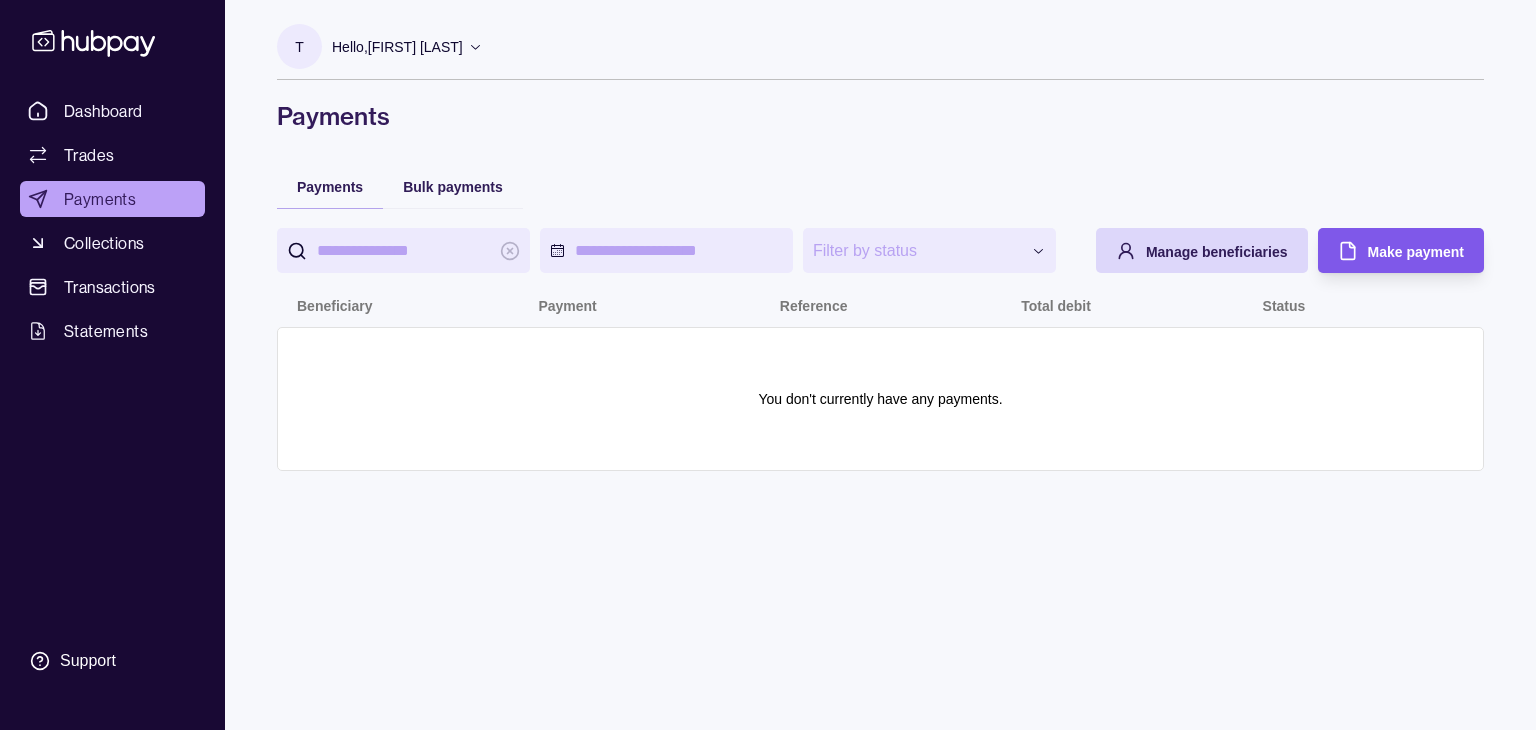 click on "Make payment" at bounding box center [1416, 252] 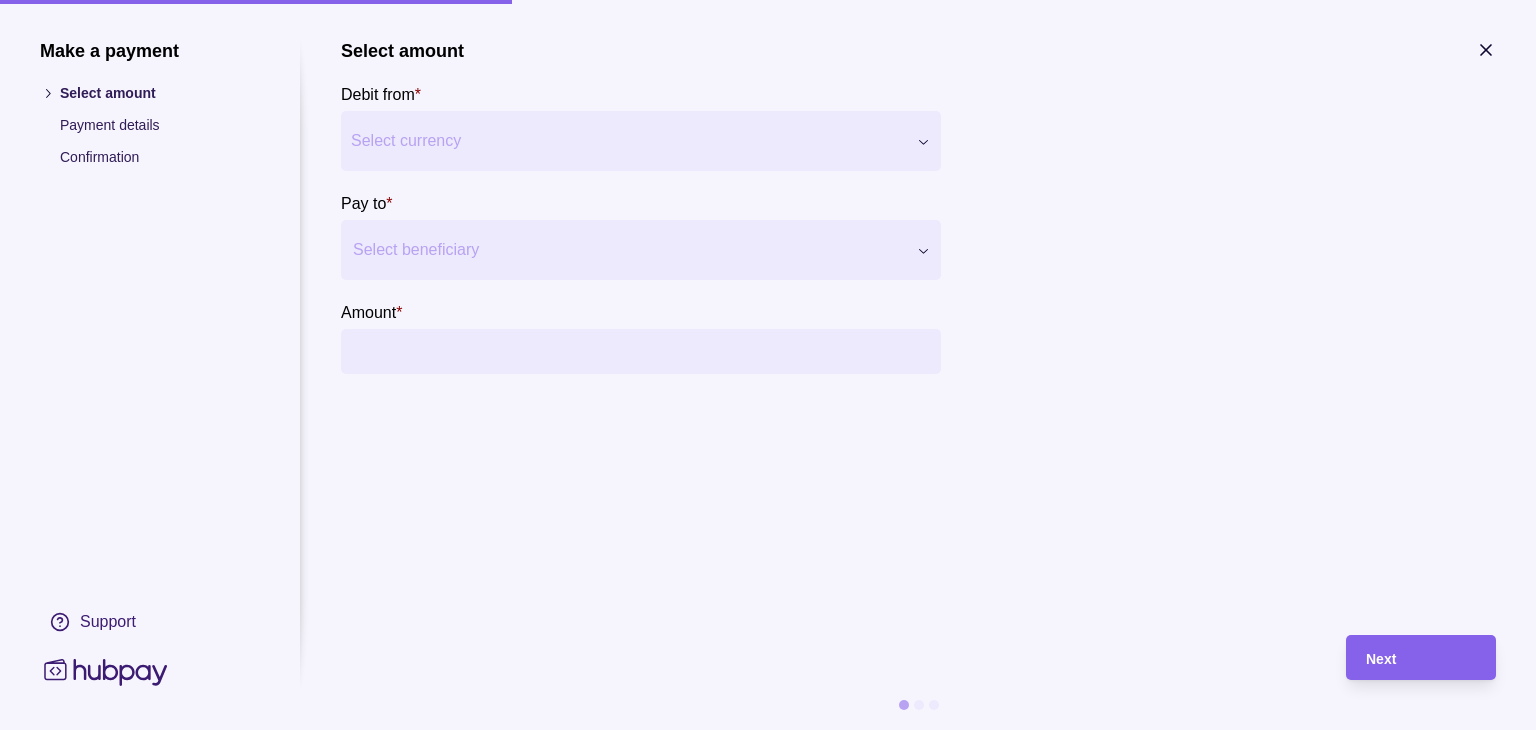 click on "Make a payment Select amount Payment details Confirmation Support Select amount Debit from  * Select currency *** *** Pay to  * Select beneficiary Amount  * Payment method  * Select payment method Fee currency  * Select fee currency Next" at bounding box center [768, 730] 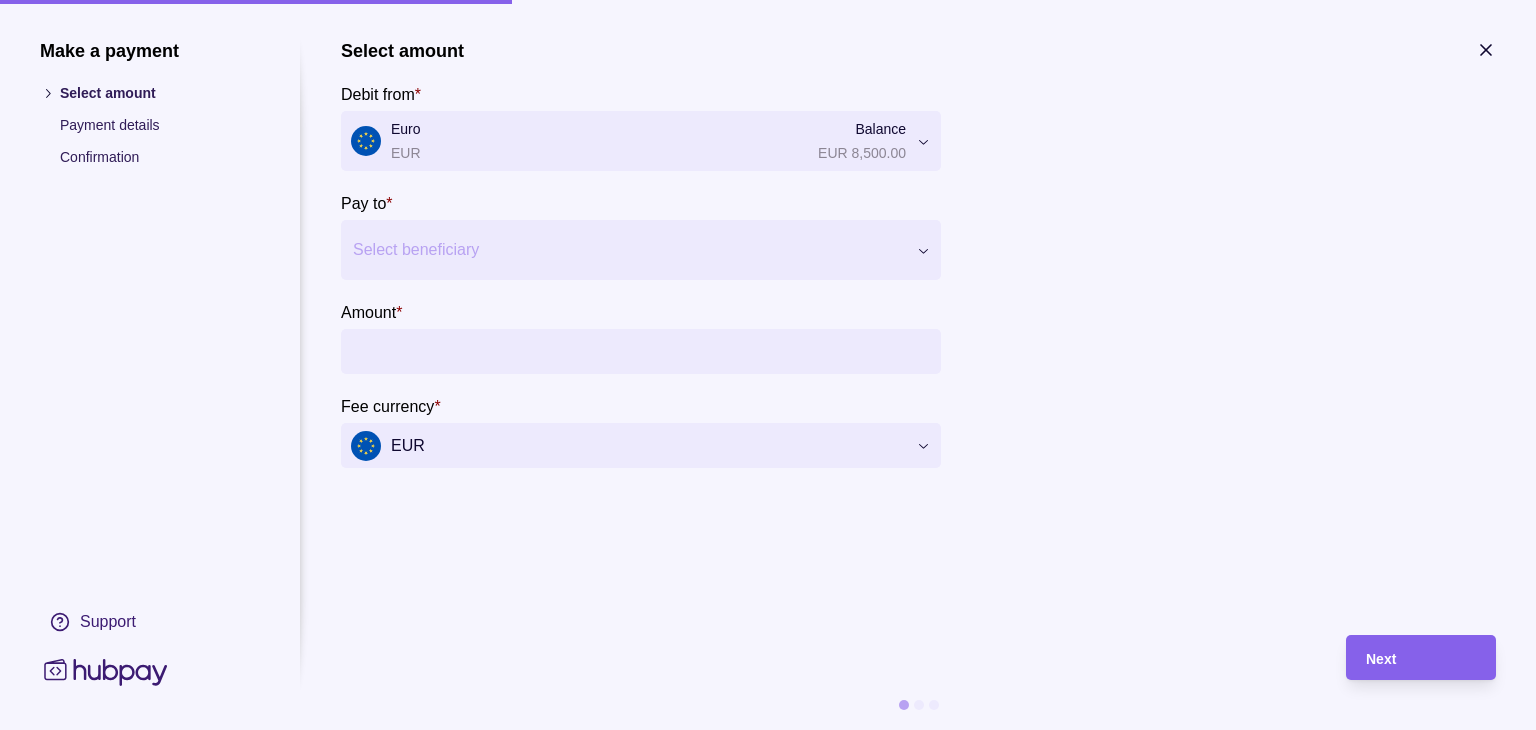 click at bounding box center (628, 250) 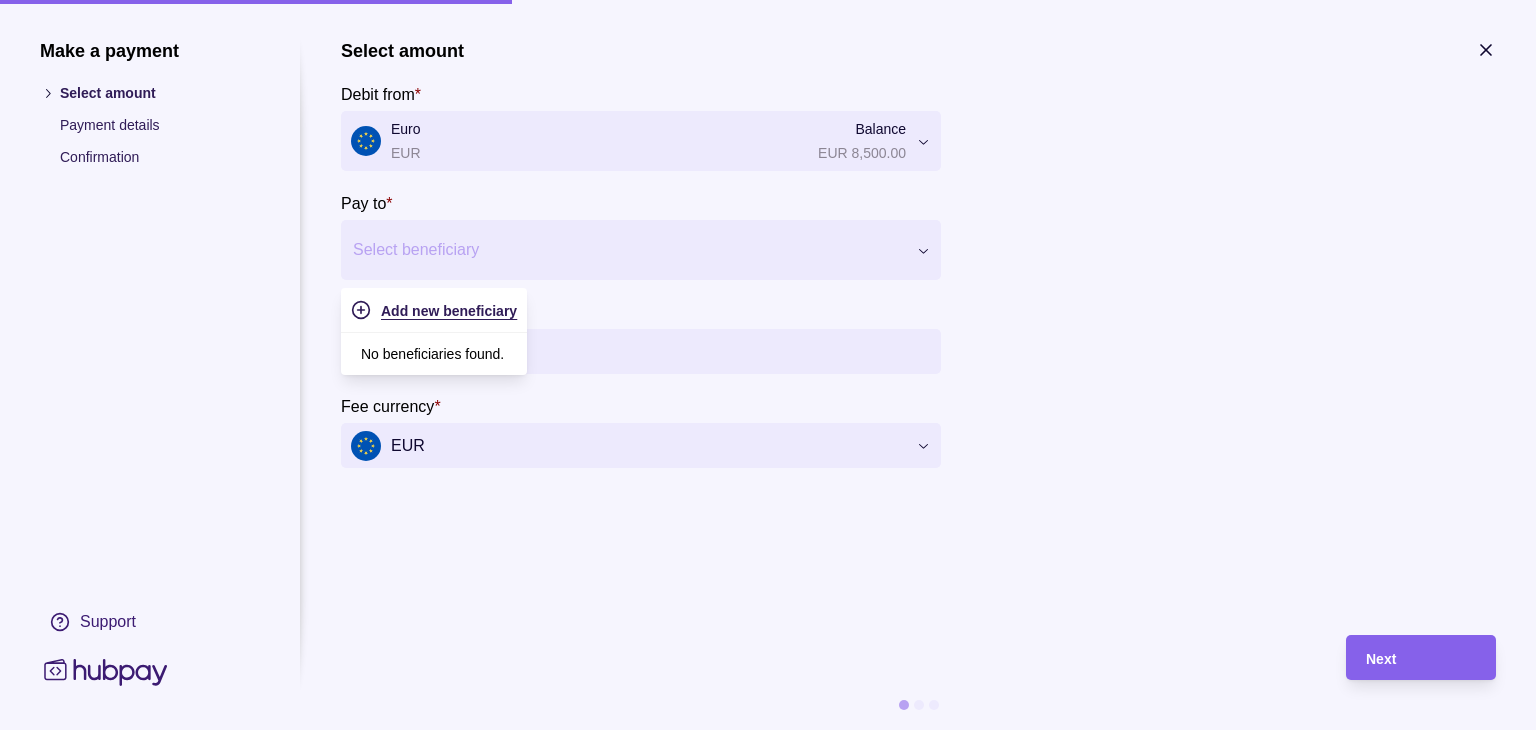 click on "Add new beneficiary" at bounding box center [449, 311] 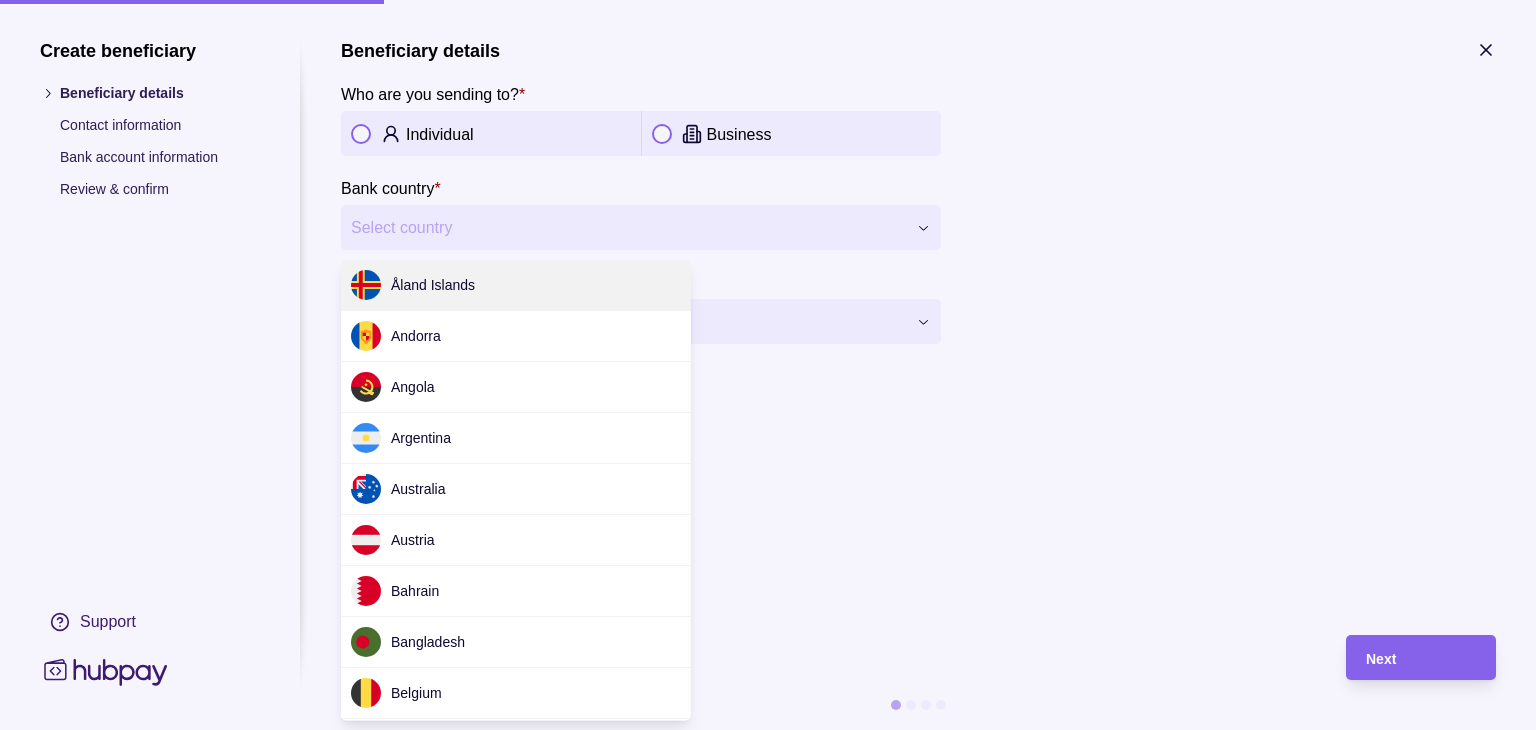 click on "**********" at bounding box center [768, 730] 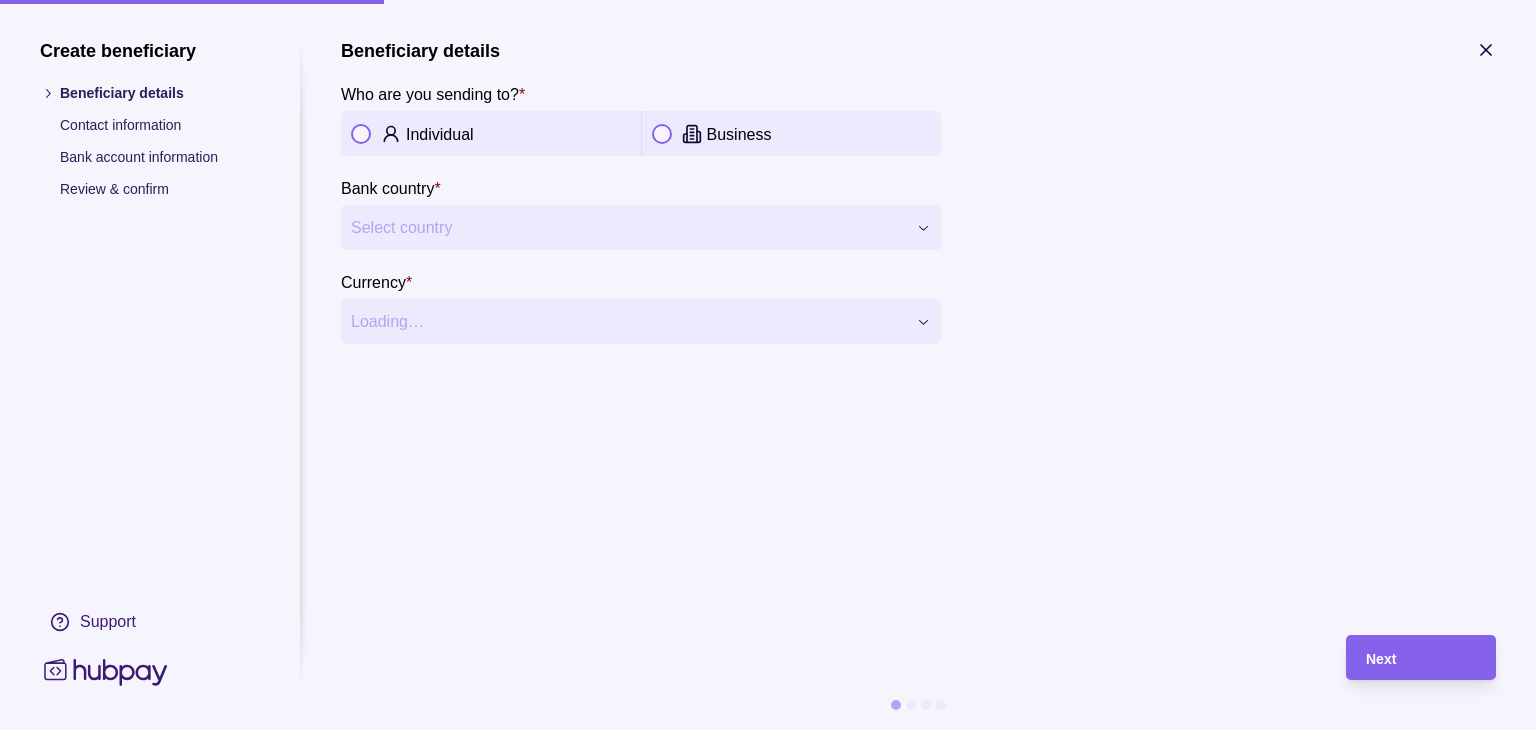 click on "Business" at bounding box center [792, 134] 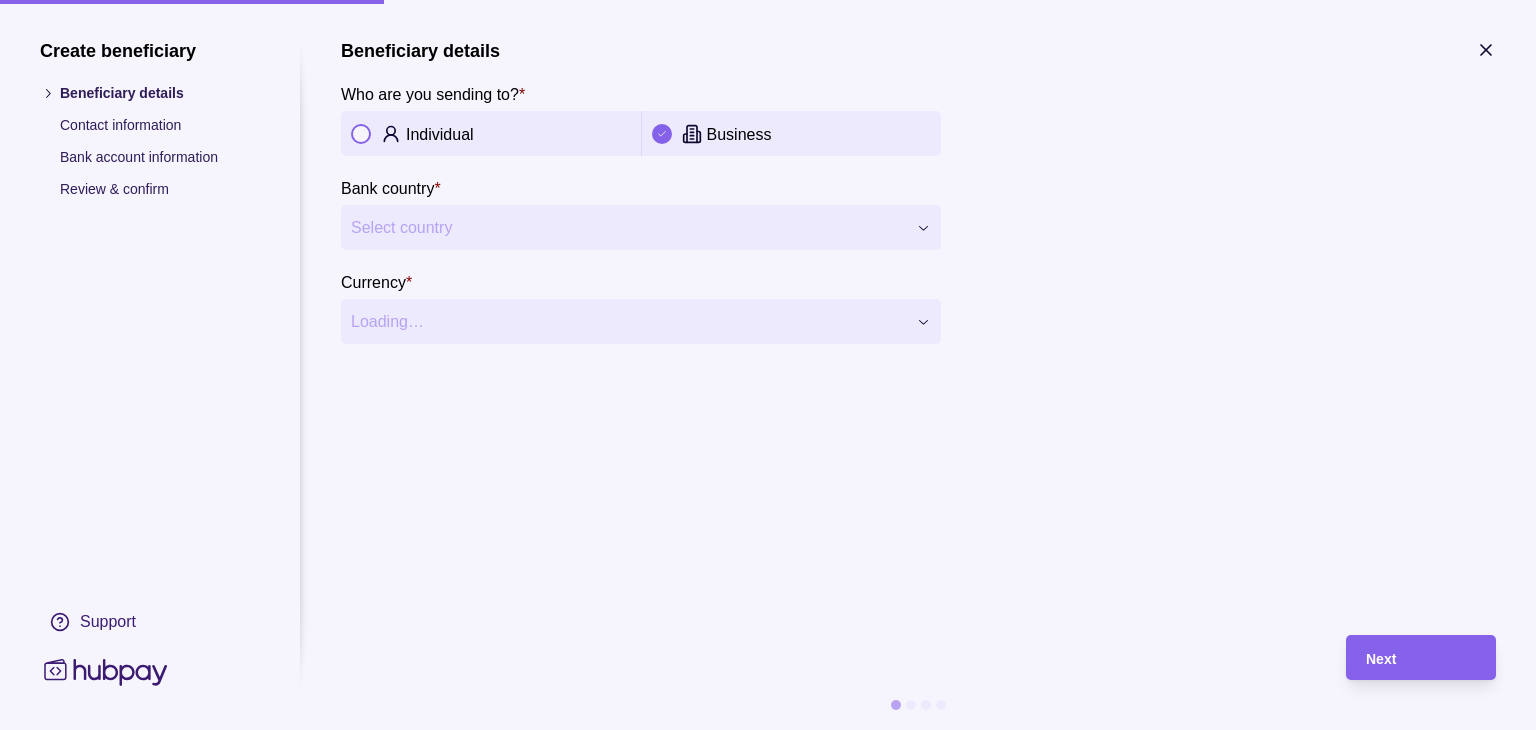 click on "**********" at bounding box center [768, 730] 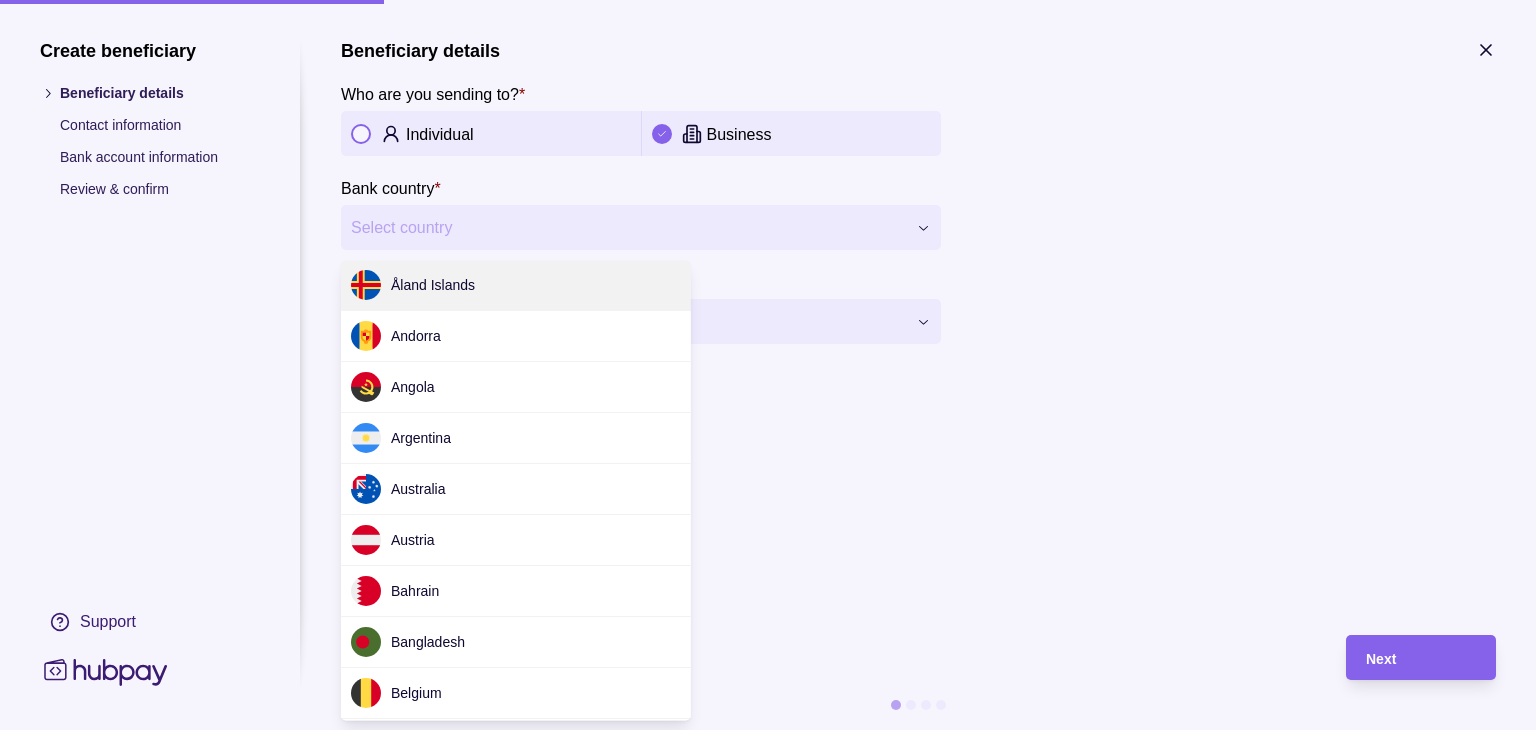 scroll, scrollTop: 4316, scrollLeft: 0, axis: vertical 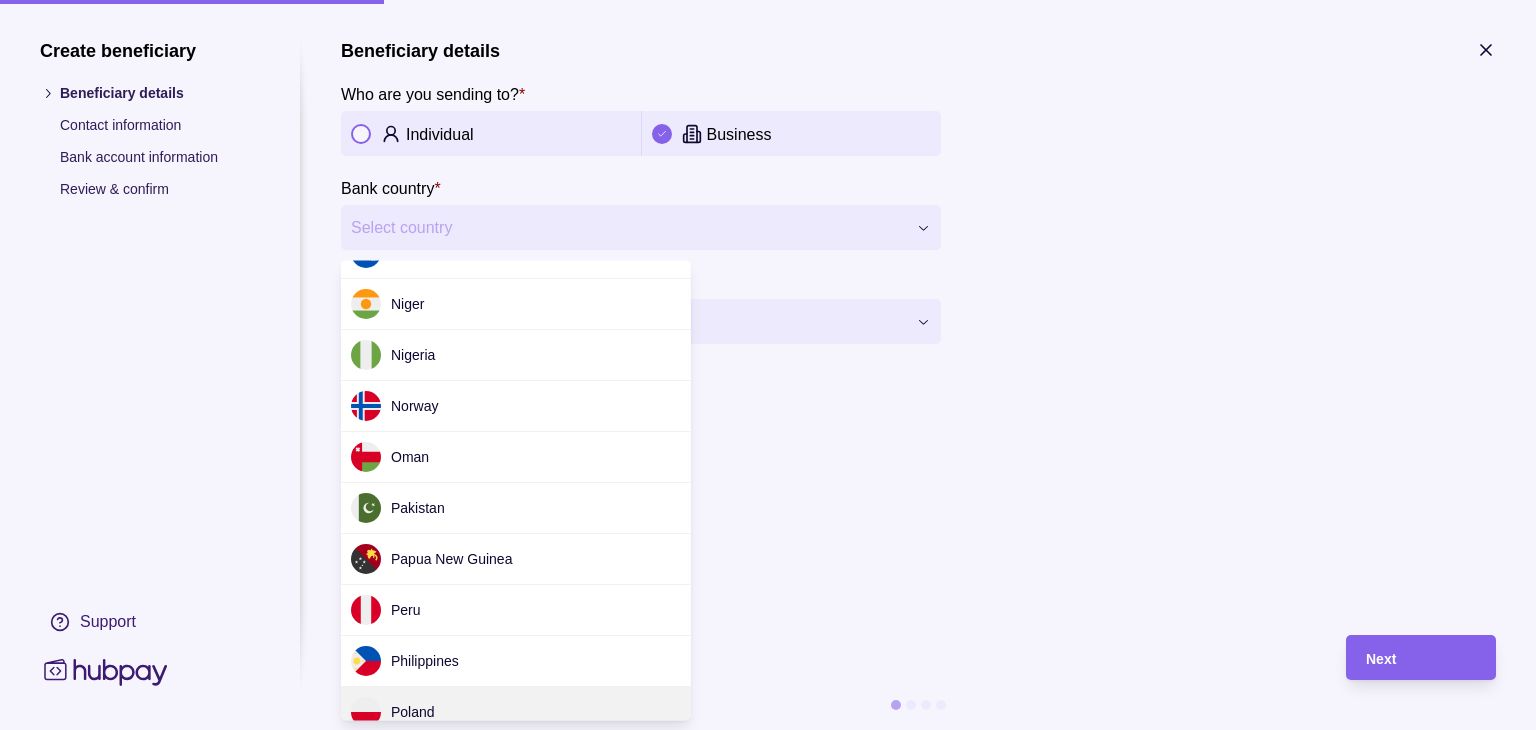 click on "**********" at bounding box center [768, 730] 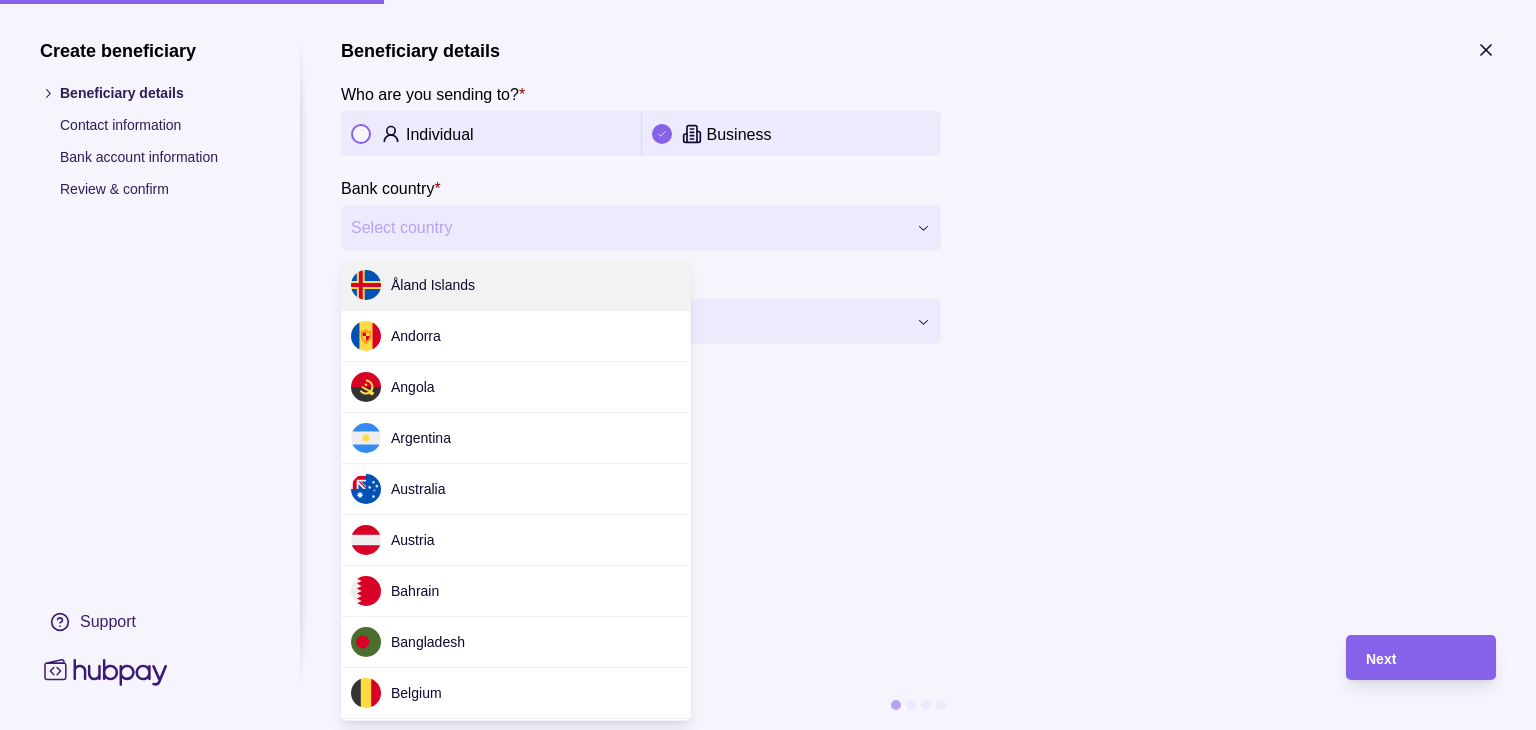 click on "**********" at bounding box center (768, 730) 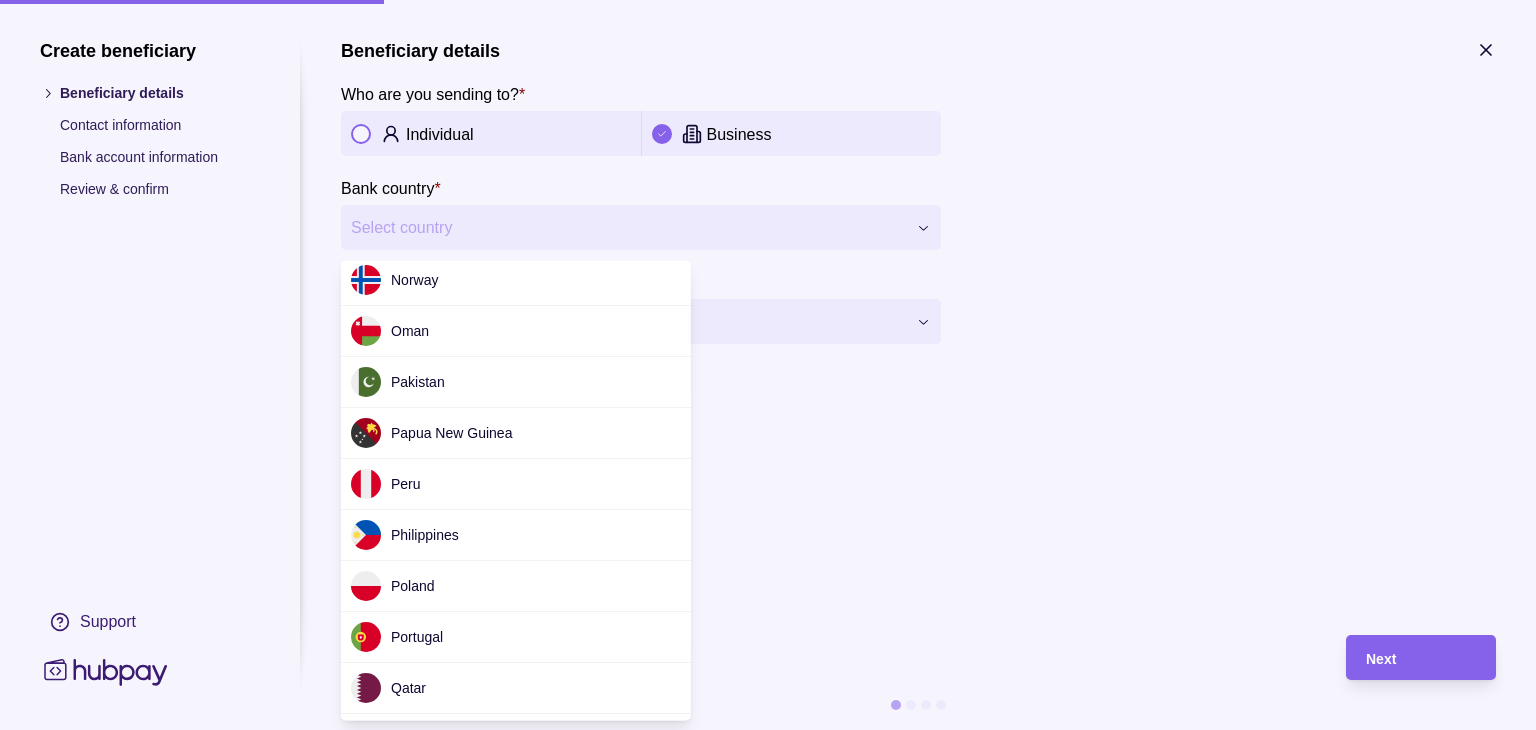 scroll, scrollTop: 4500, scrollLeft: 0, axis: vertical 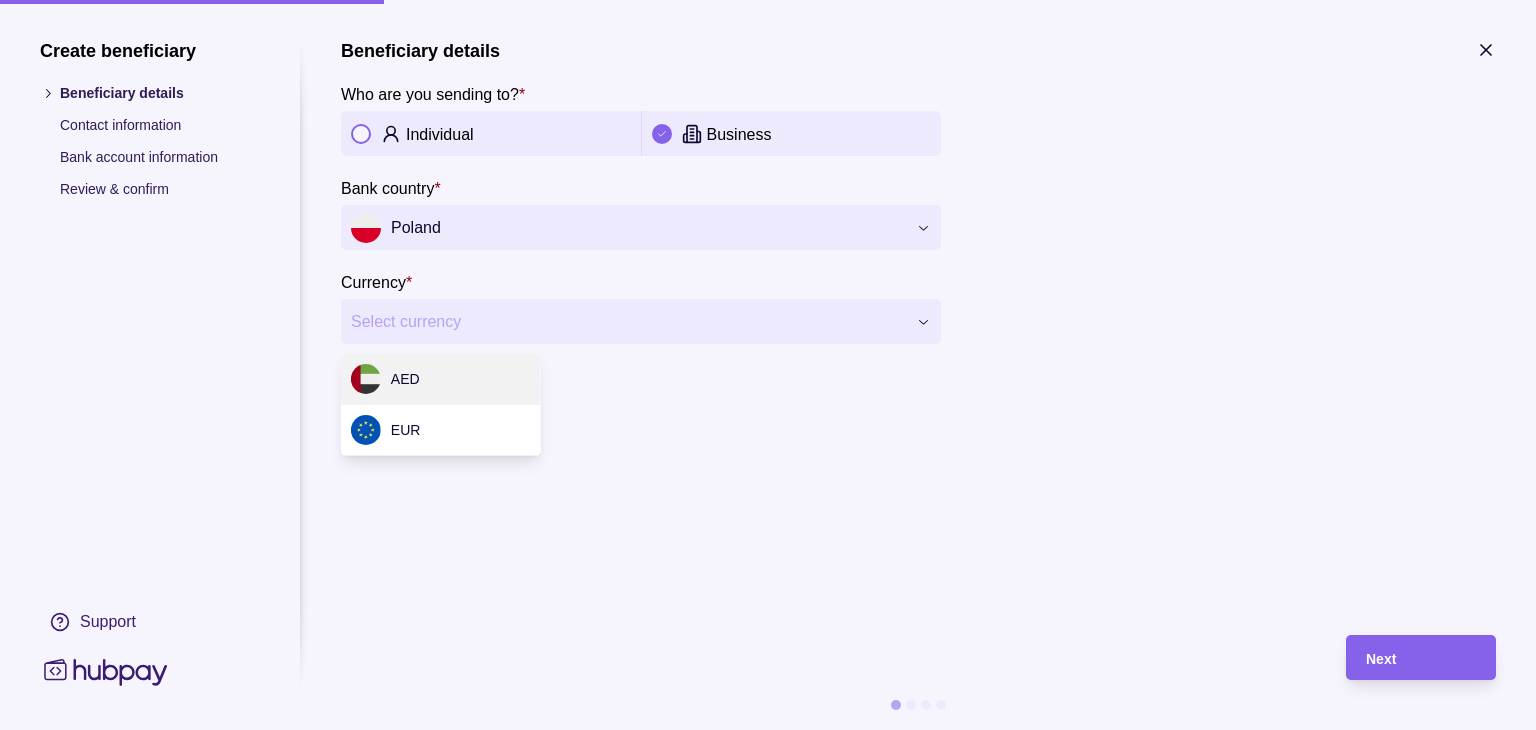 click on "**********" at bounding box center (768, 730) 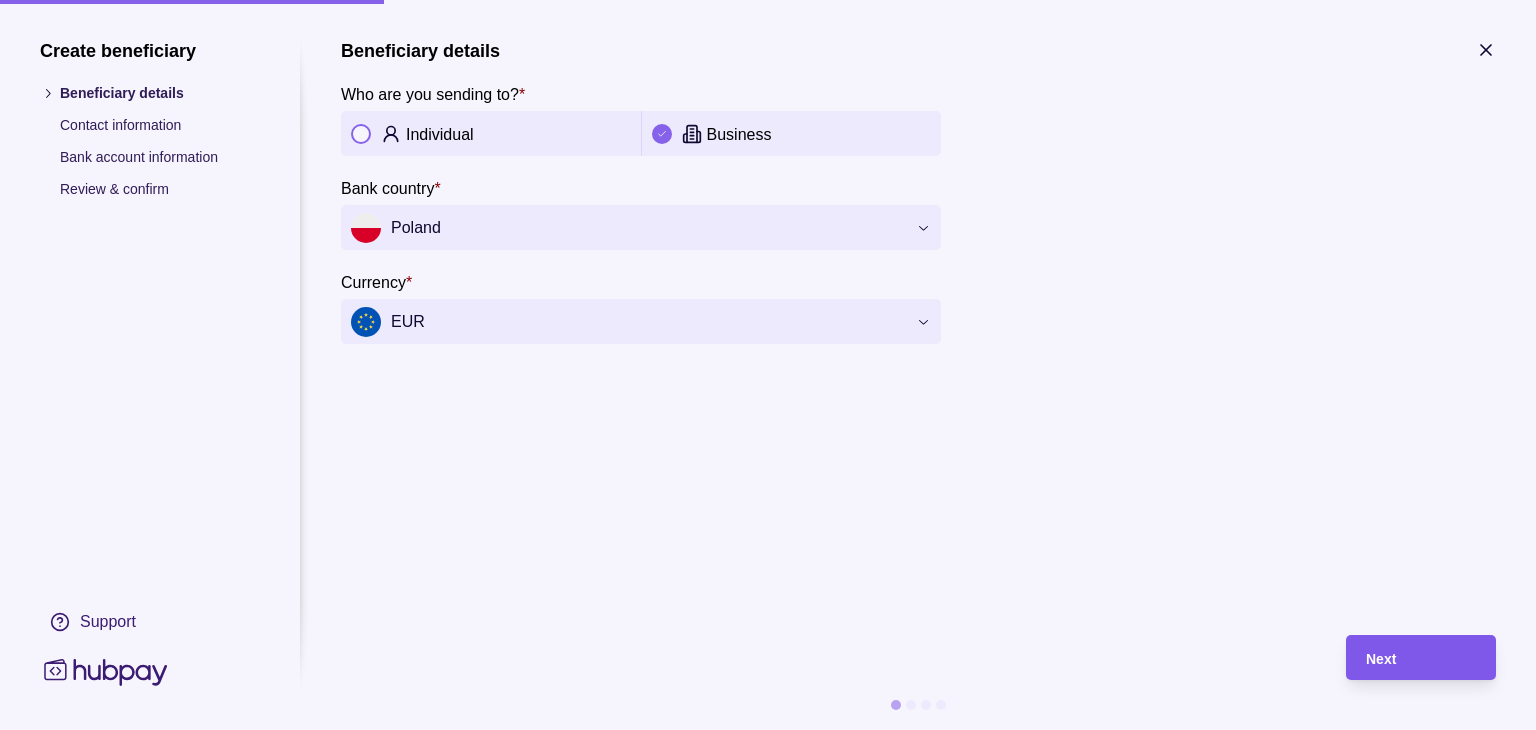 click on "Next" at bounding box center (1381, 659) 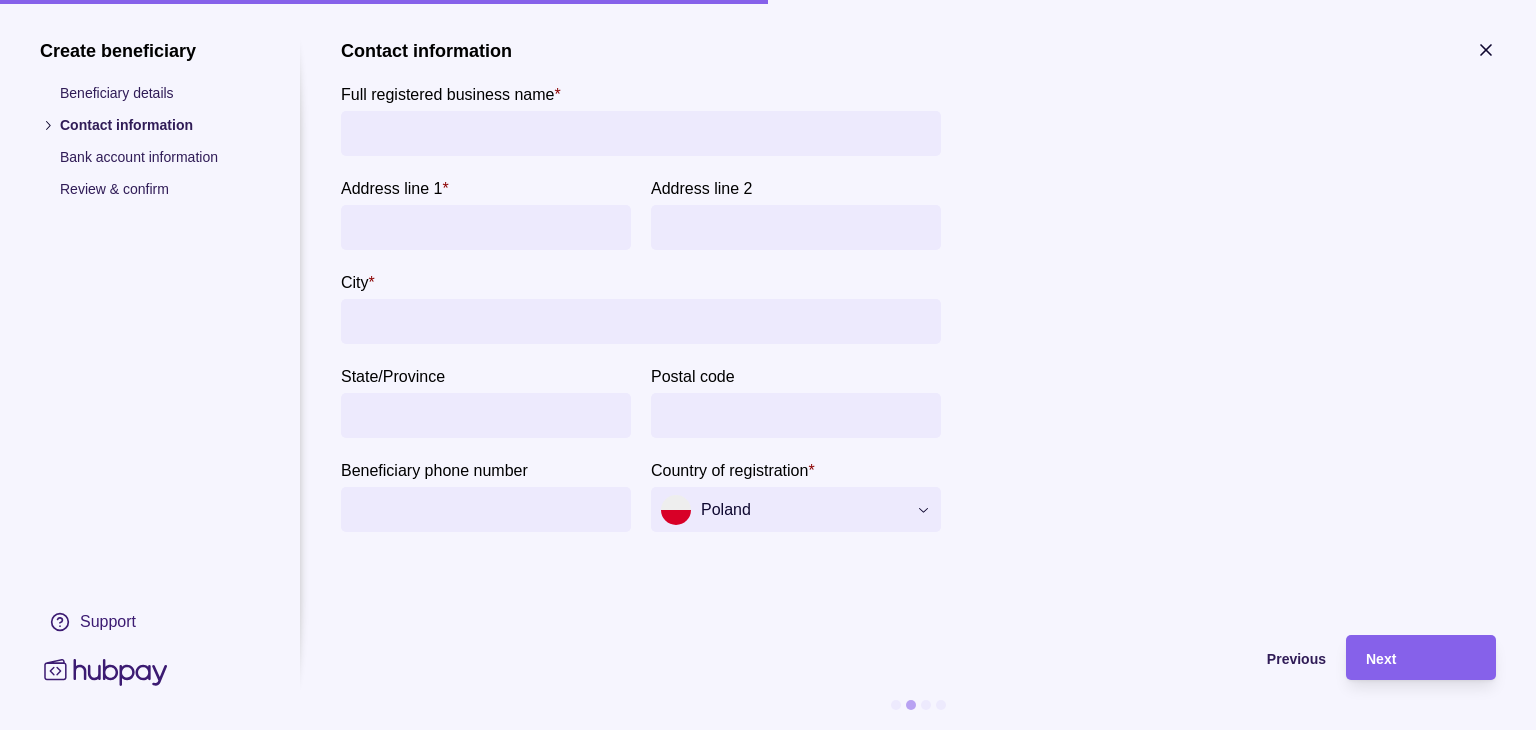click on "Full registered business name  *" at bounding box center [641, 133] 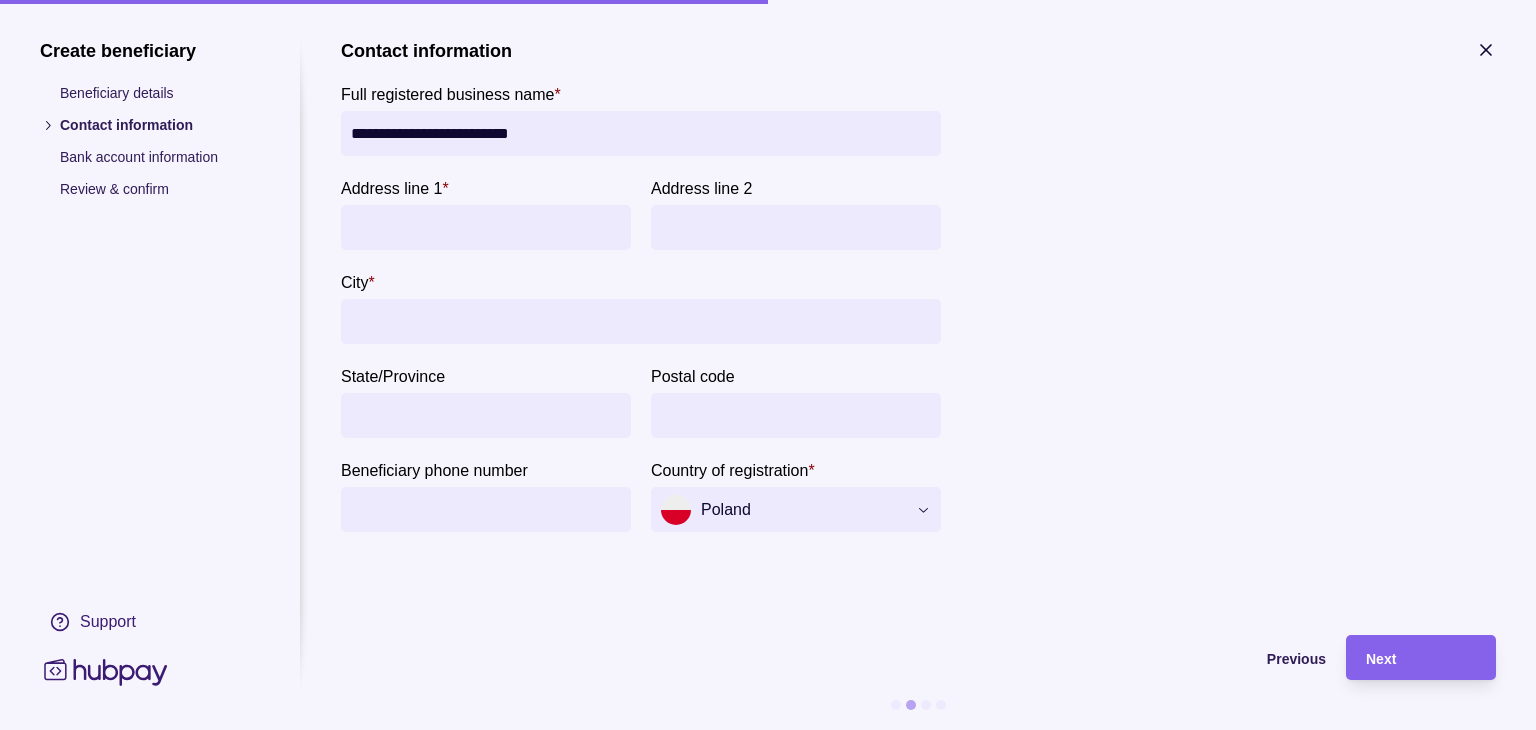 type on "**********" 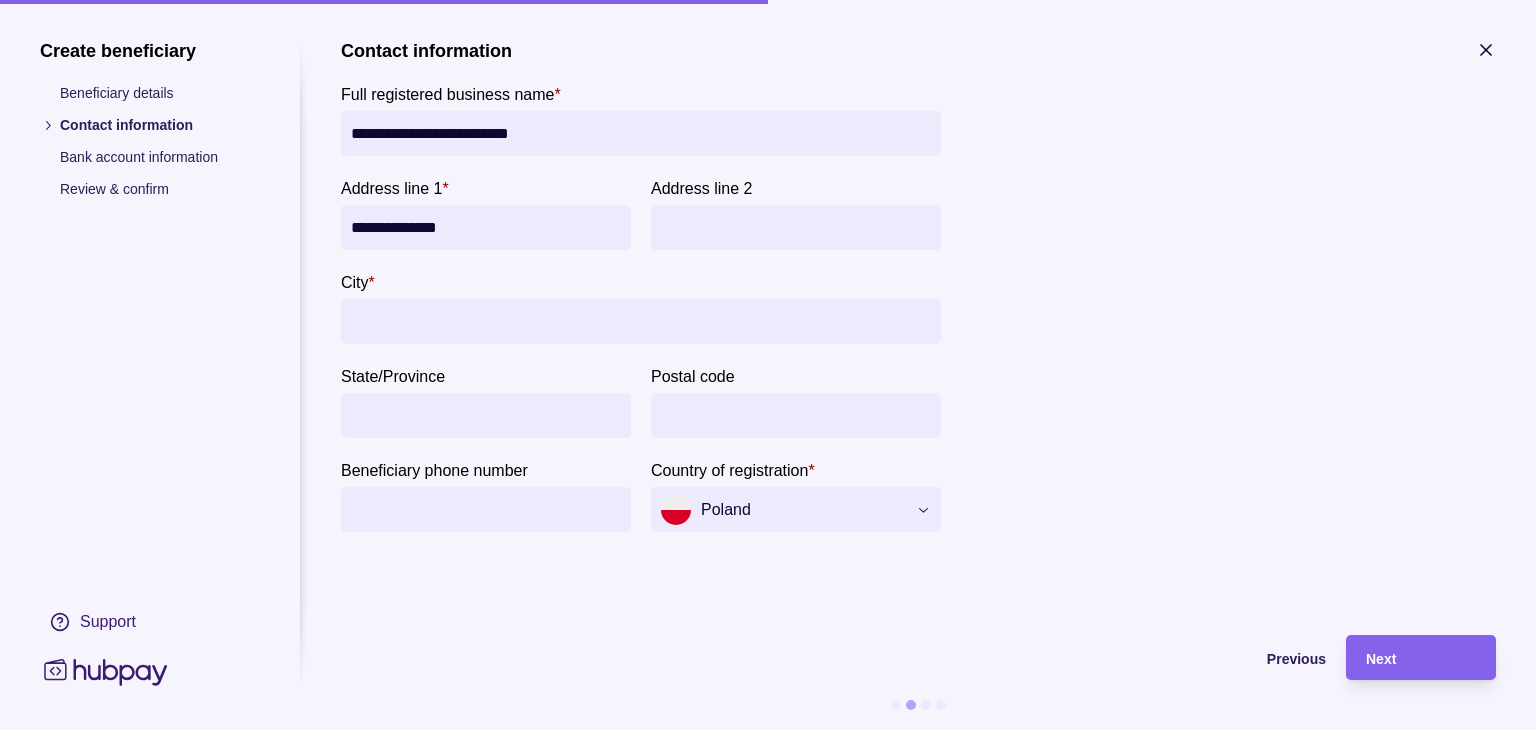 type on "**********" 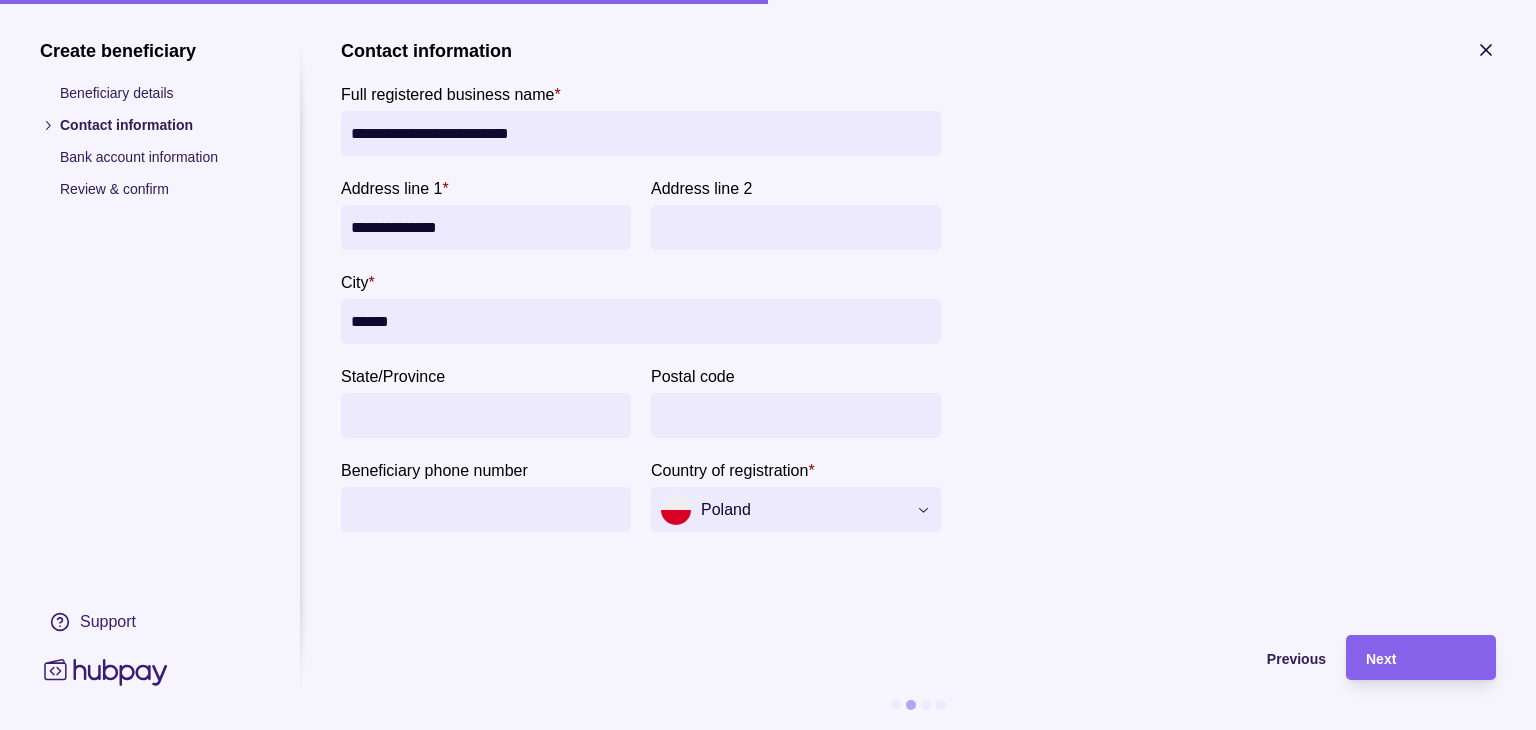 type on "******" 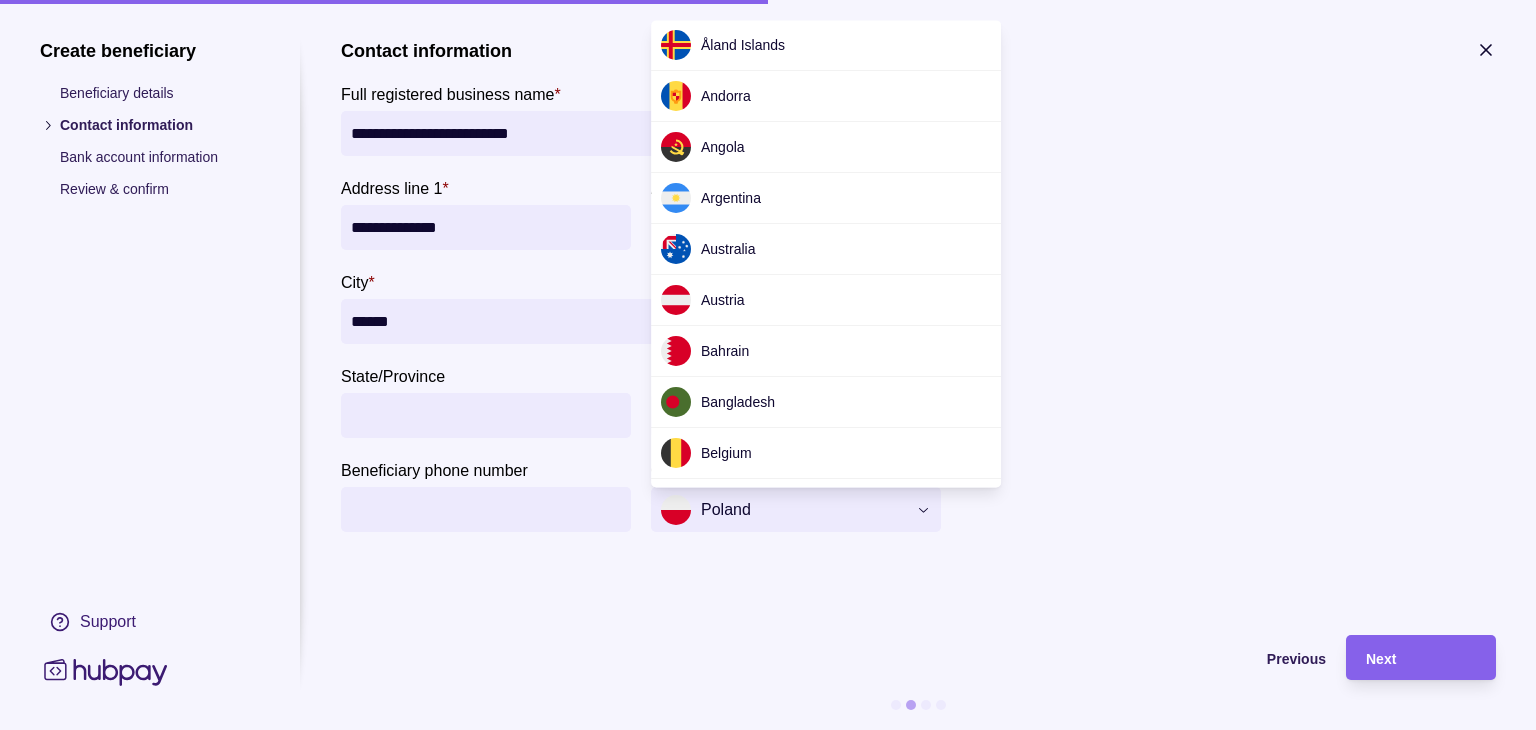 scroll, scrollTop: 4308, scrollLeft: 0, axis: vertical 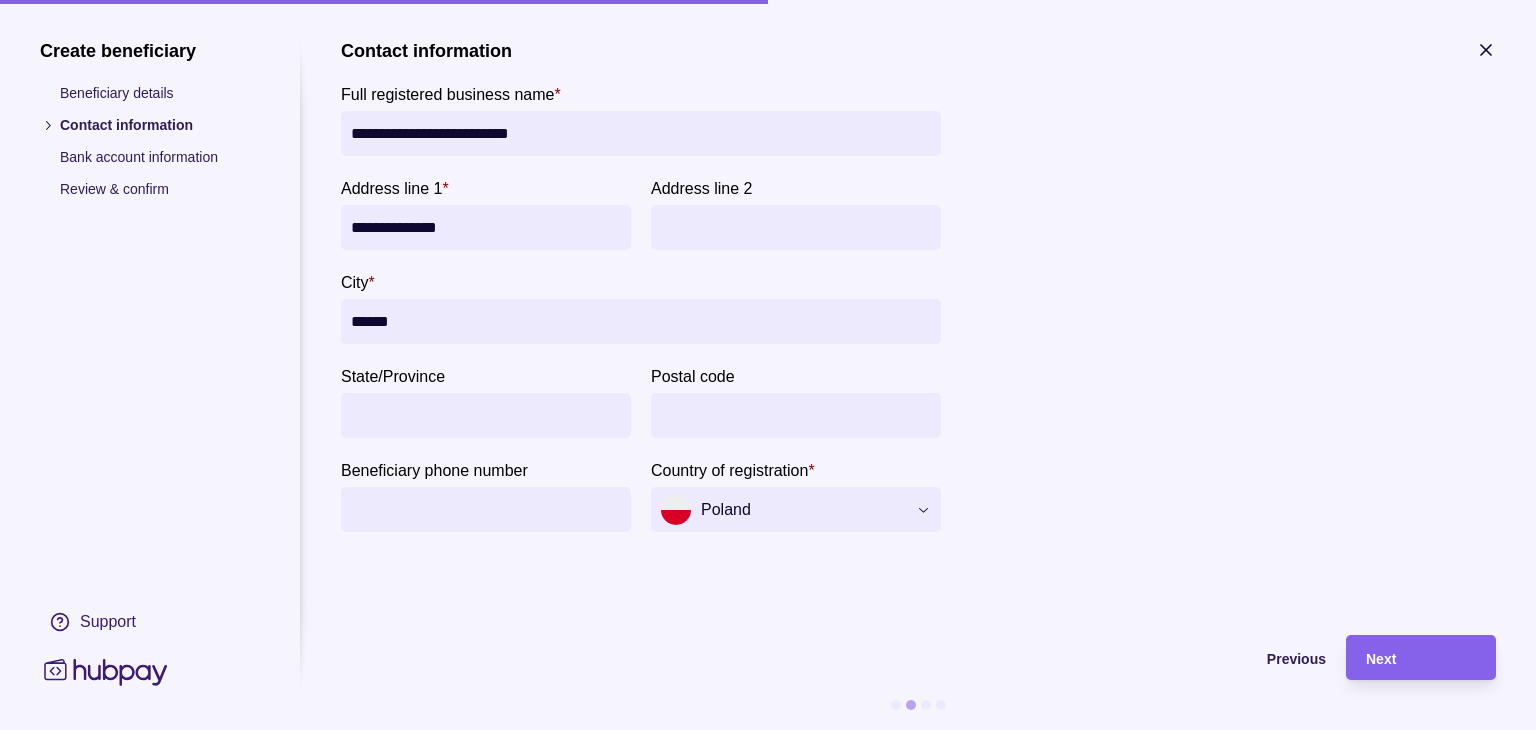 click on "**********" at bounding box center [768, 730] 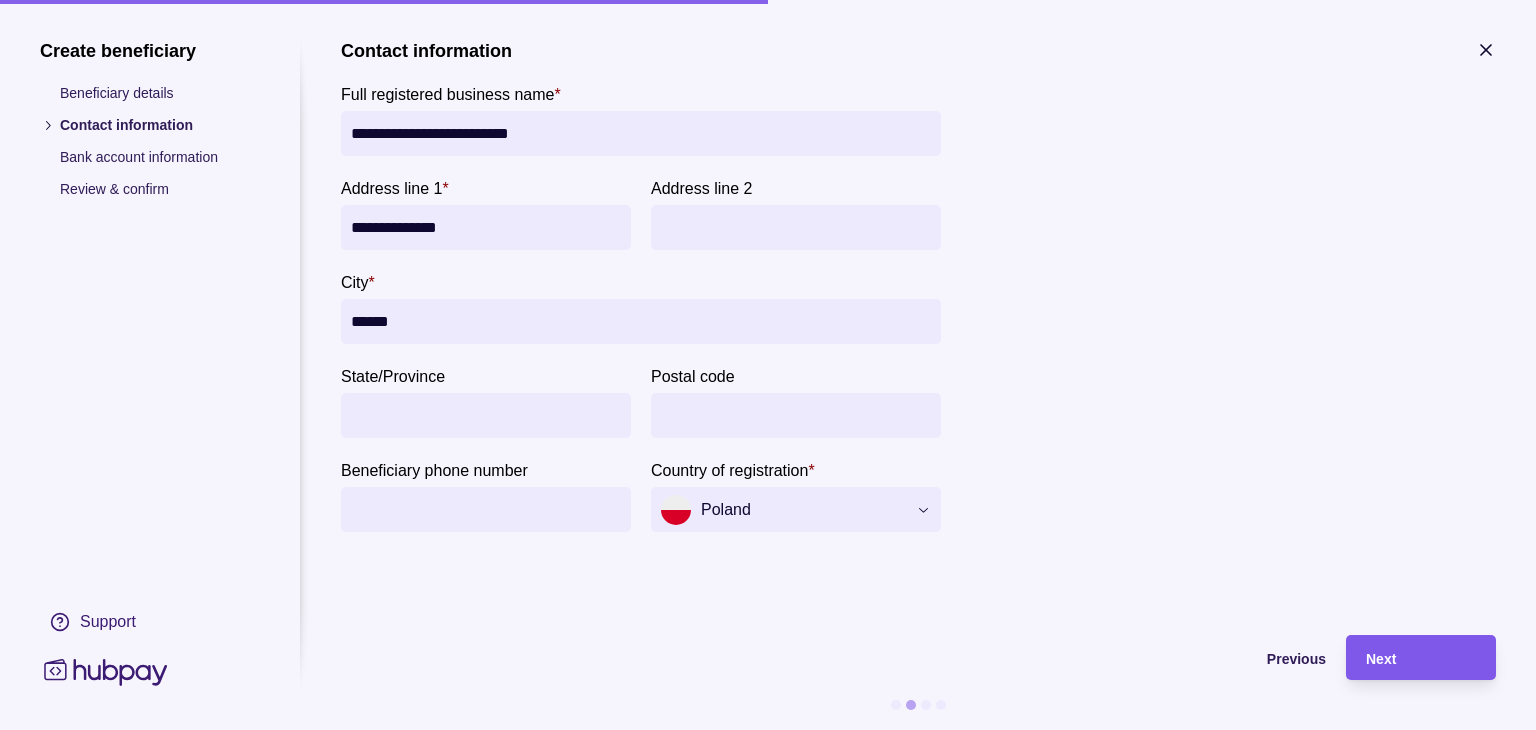 click on "Next" at bounding box center [1421, 658] 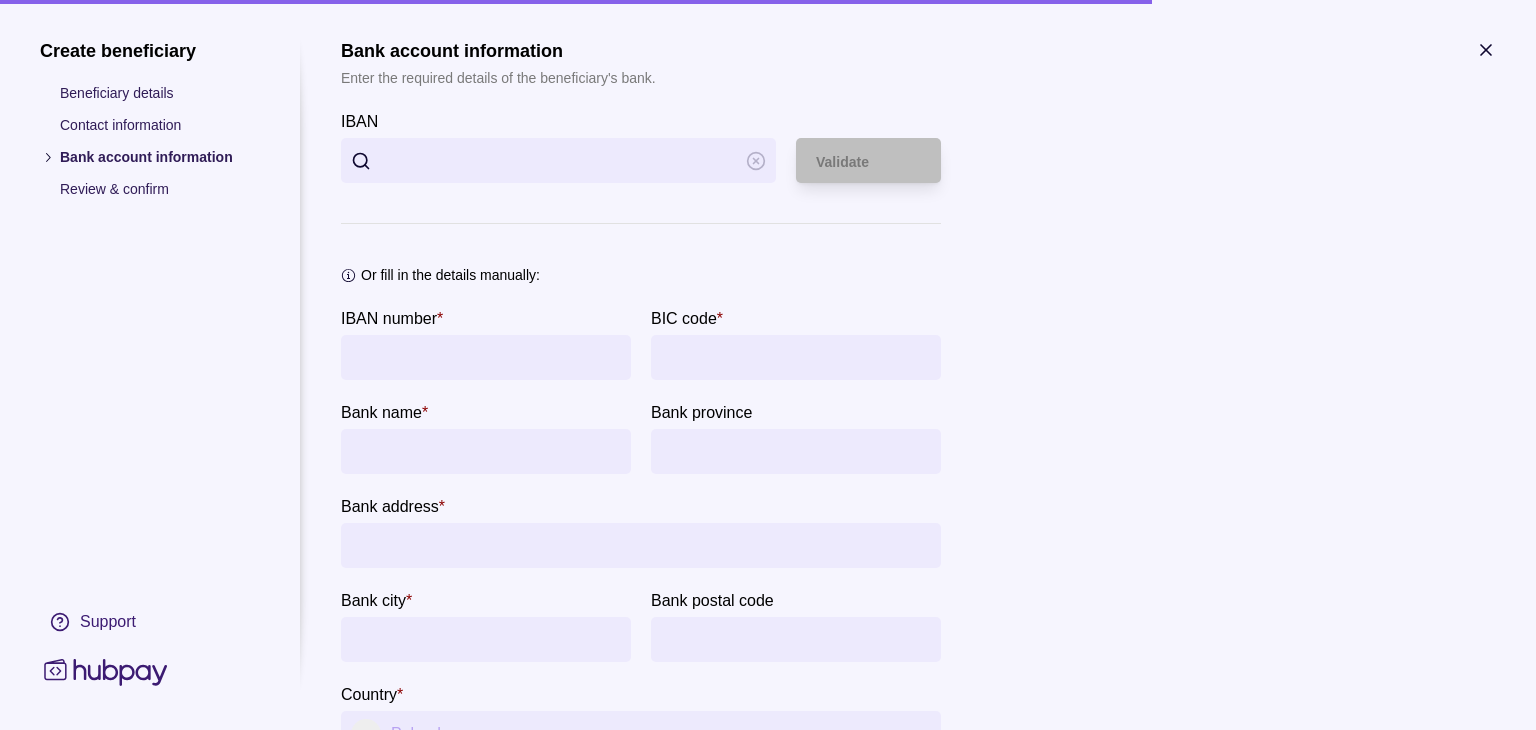 click on "IBAN" at bounding box center [558, 160] 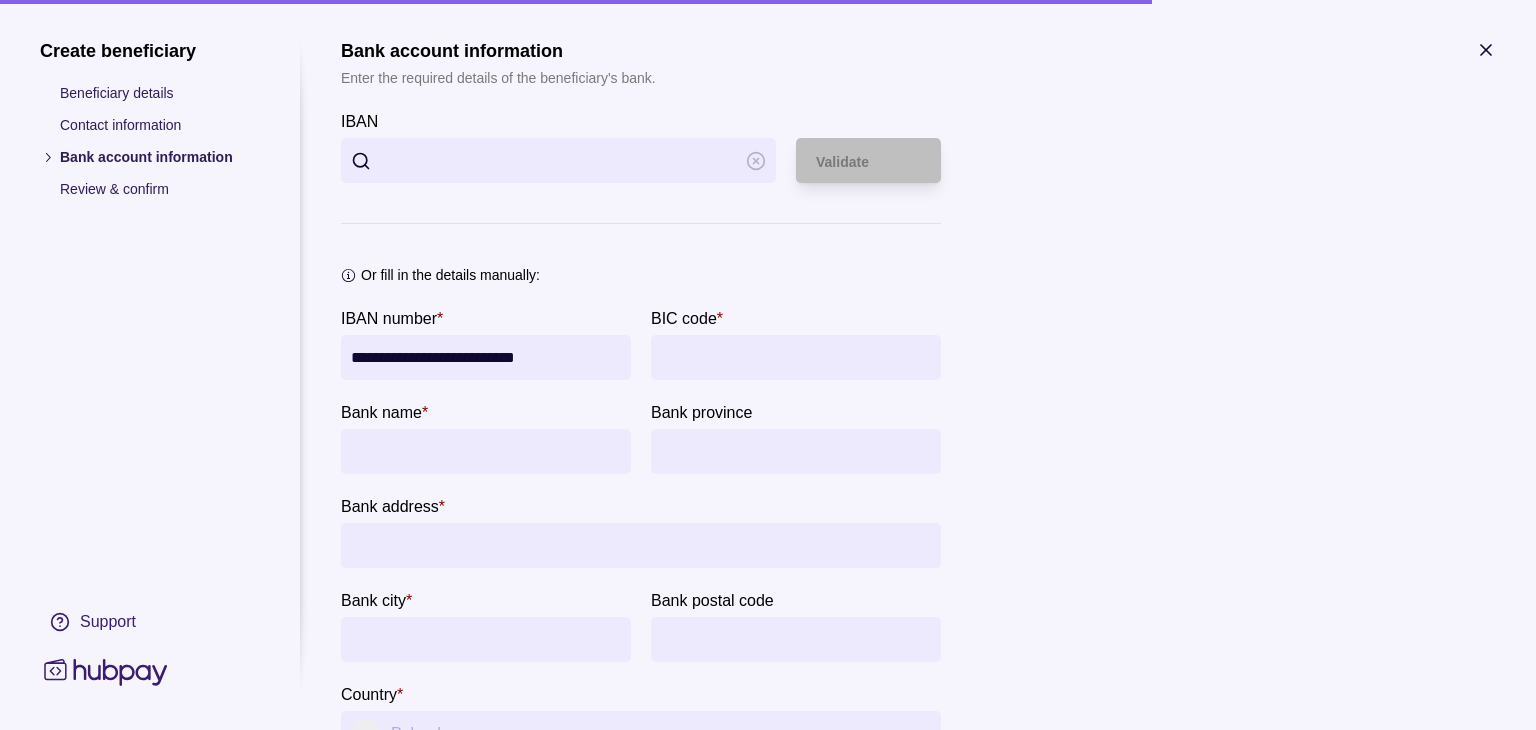 click on "**********" at bounding box center (918, 398) 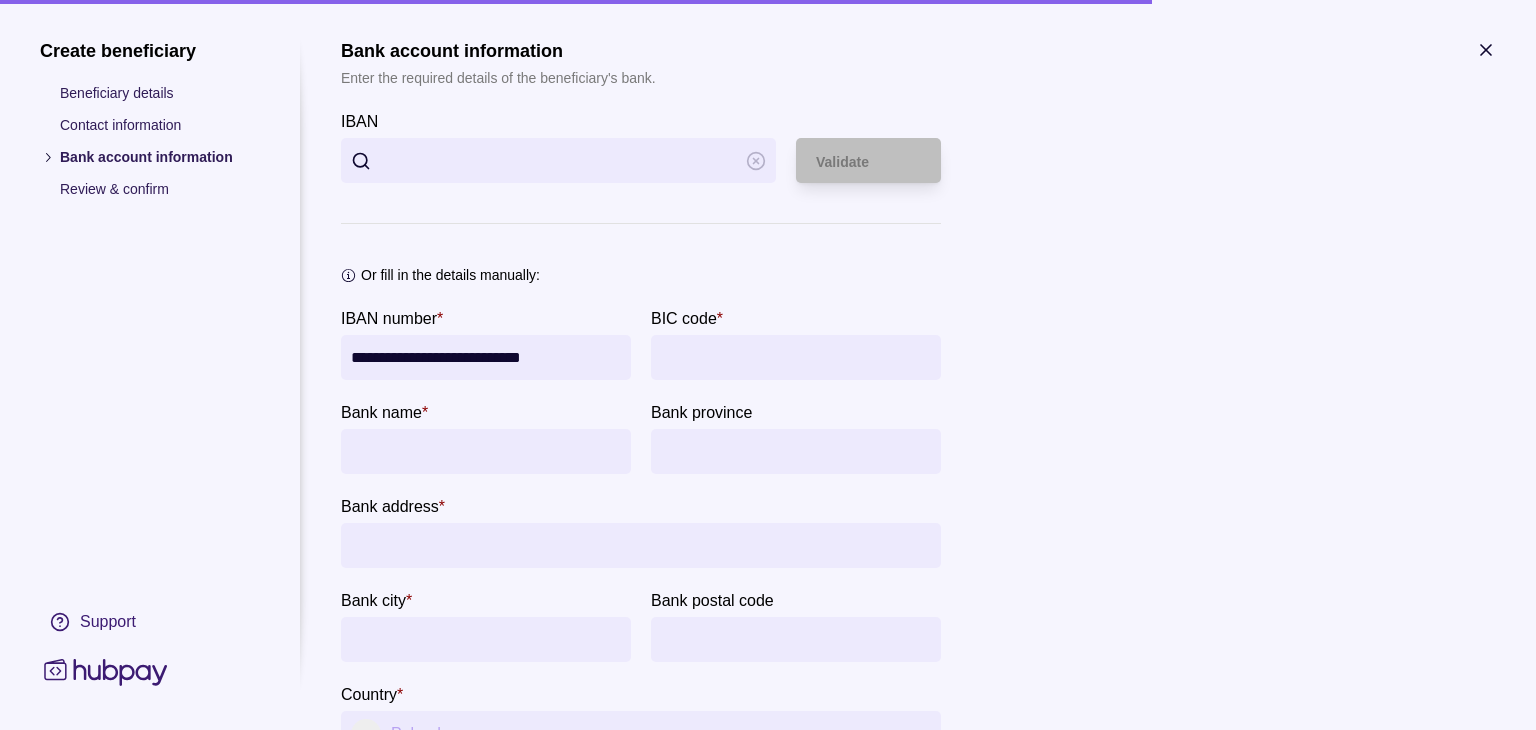 type on "**********" 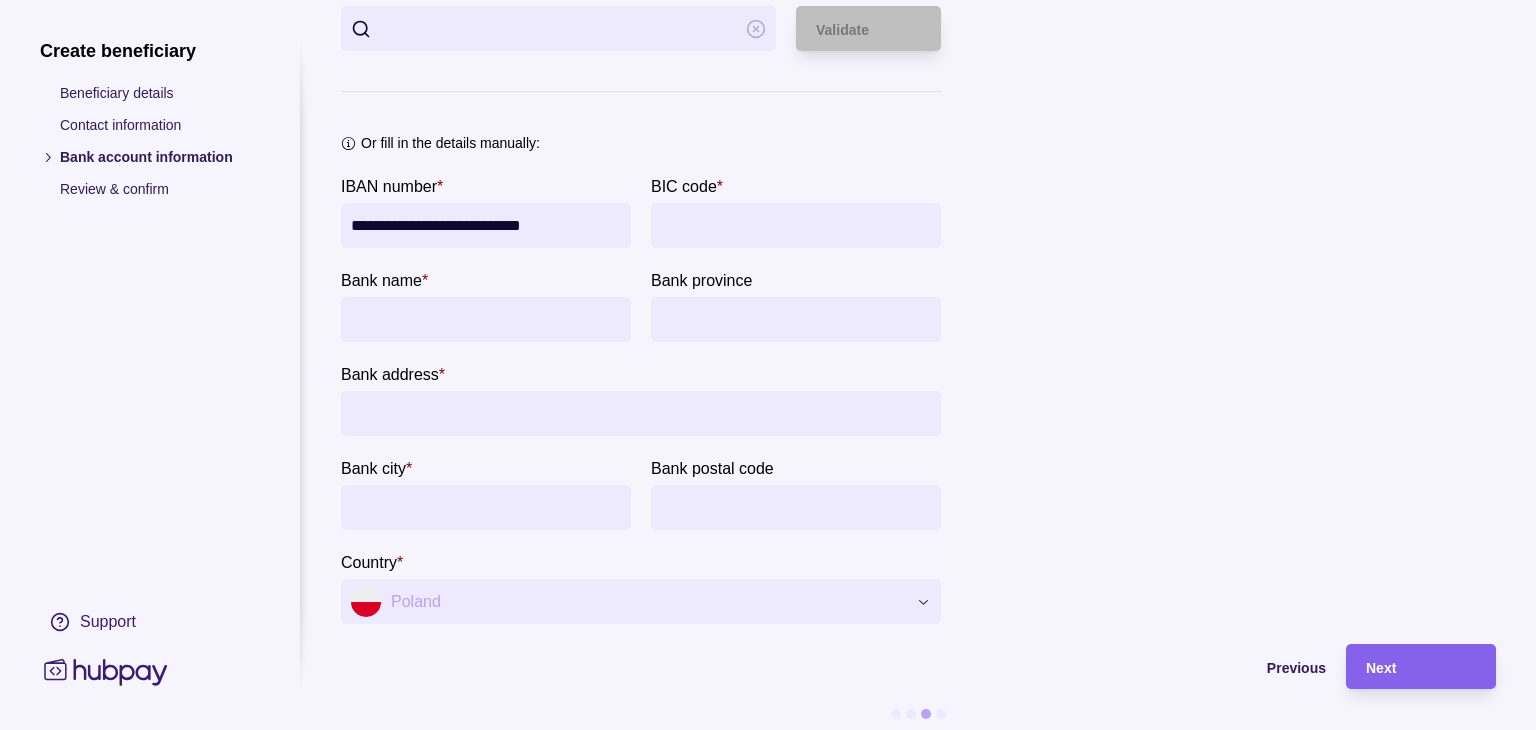 scroll, scrollTop: 156, scrollLeft: 0, axis: vertical 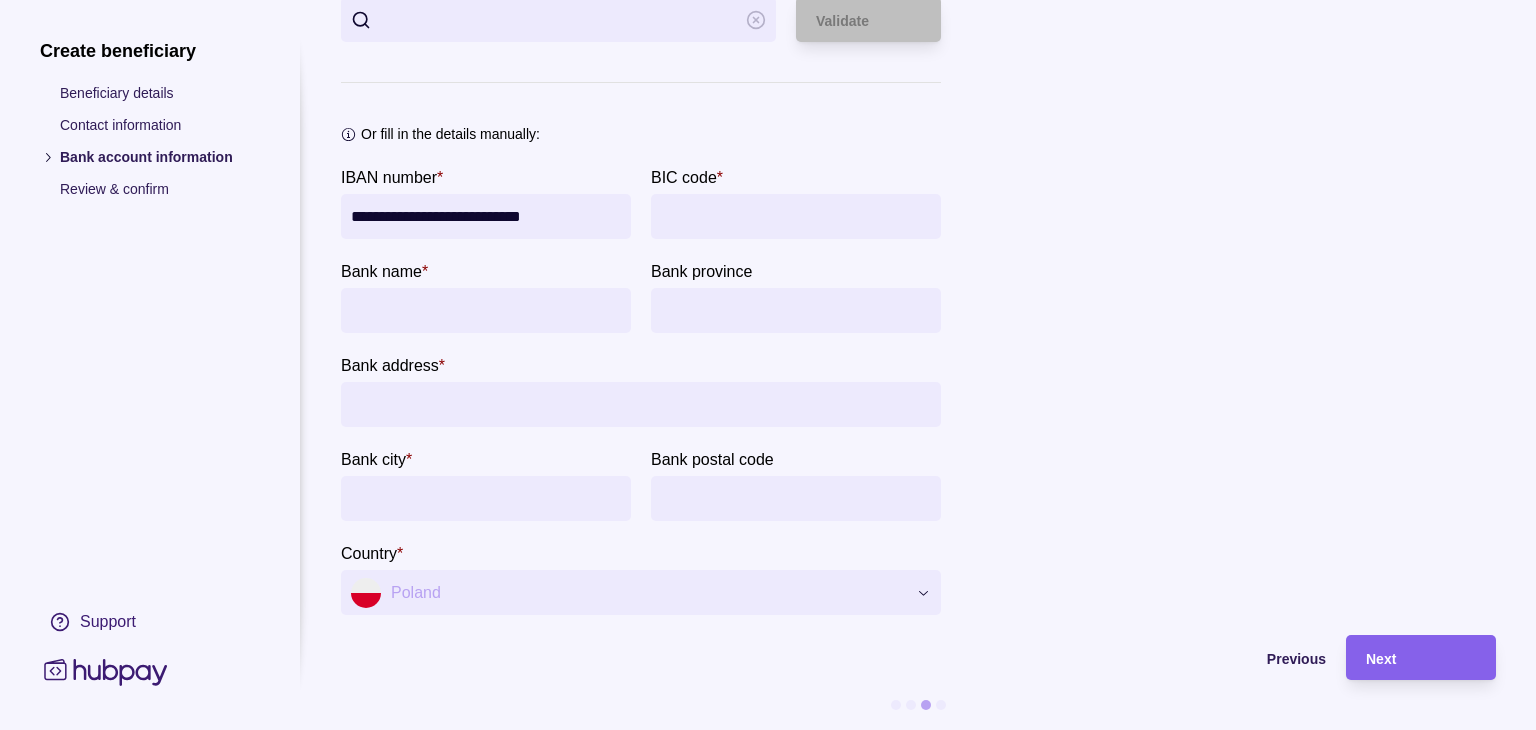 click at bounding box center (486, 310) 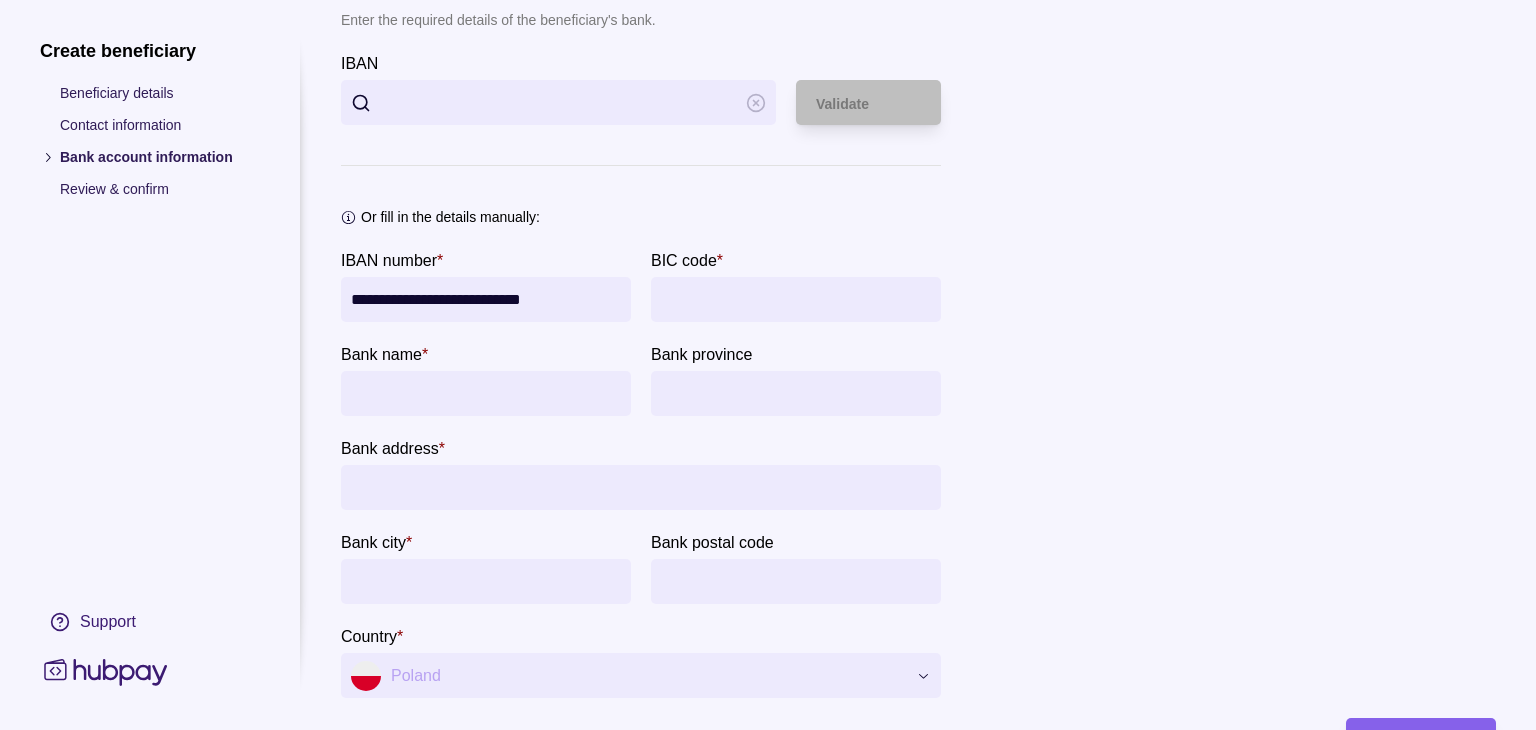 scroll, scrollTop: 56, scrollLeft: 0, axis: vertical 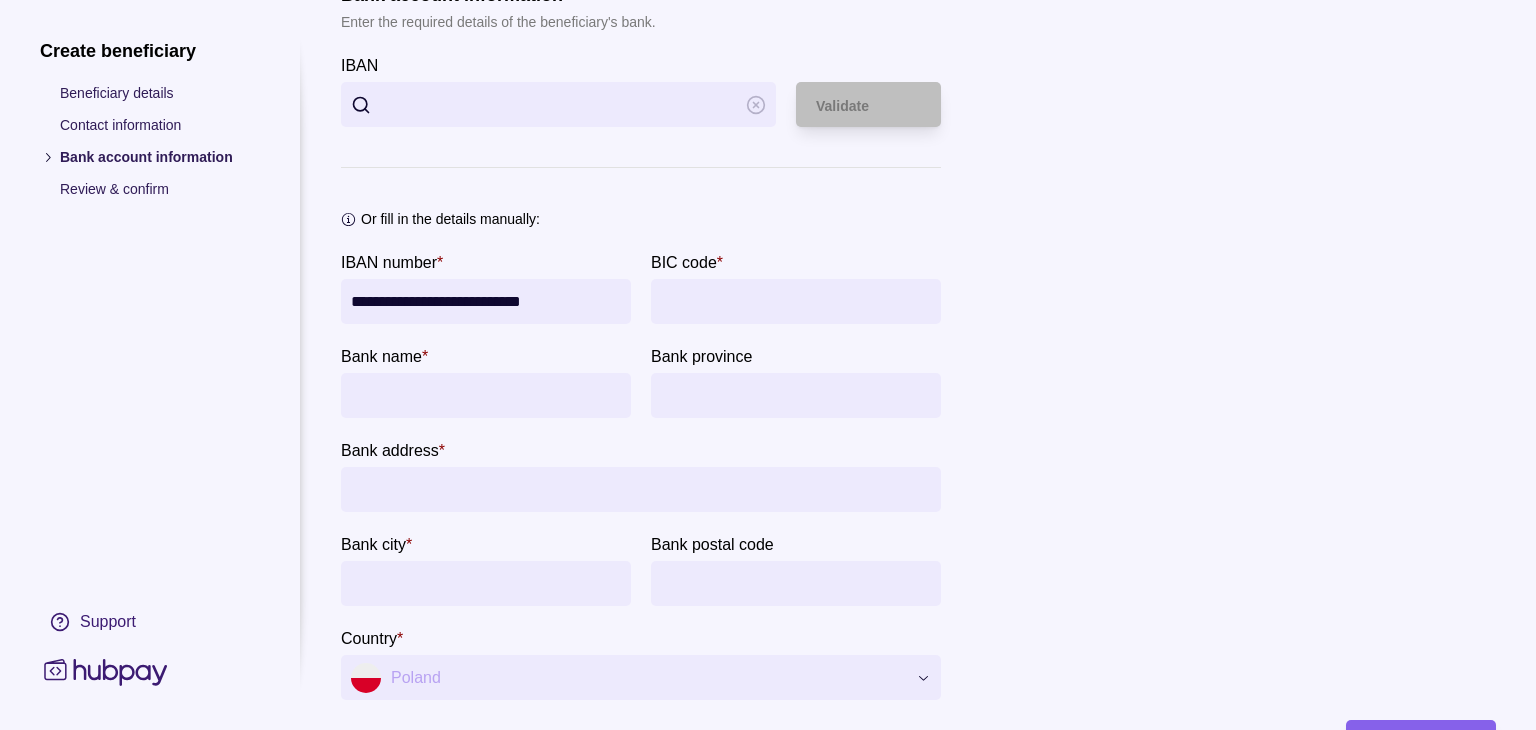 click on "BIC code  *" at bounding box center [796, 301] 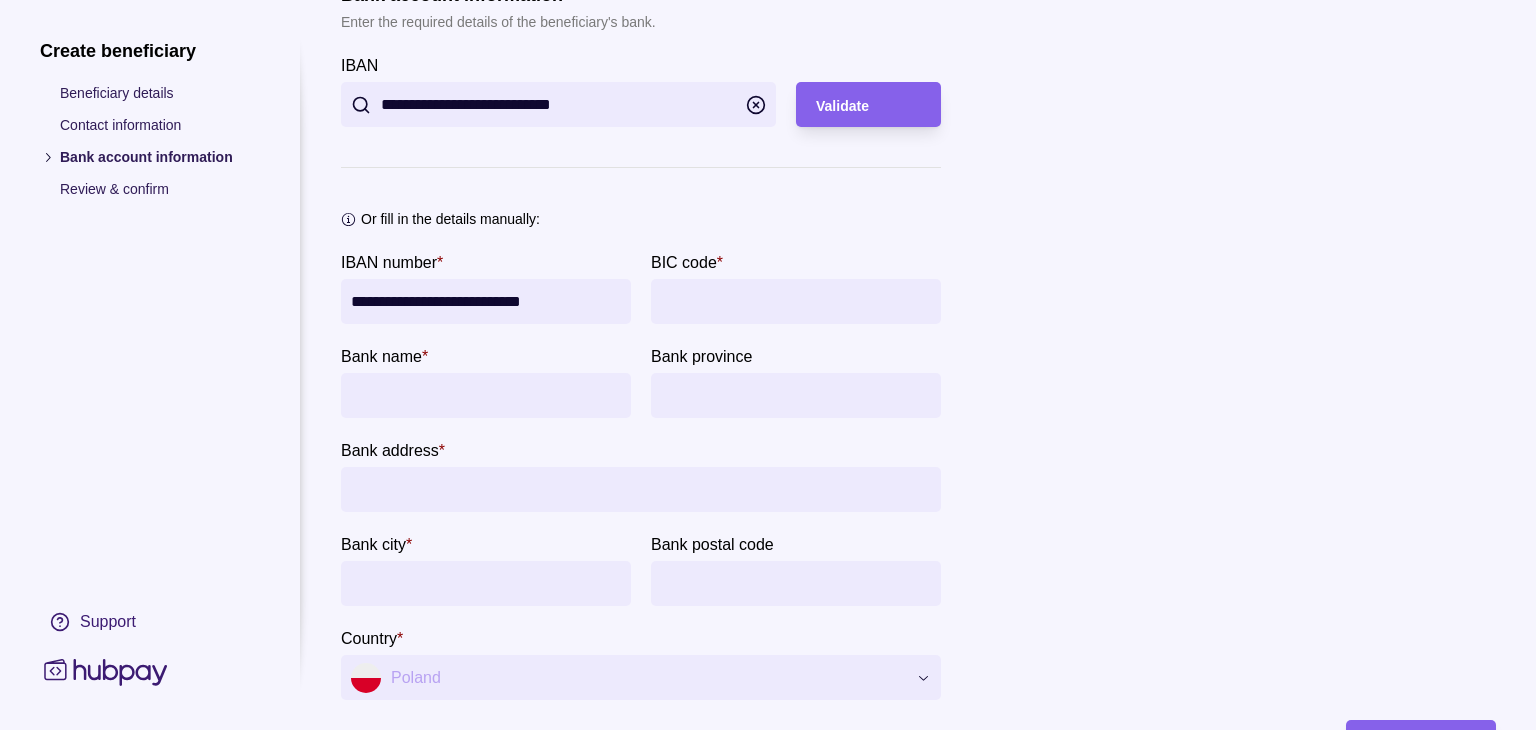 type on "**********" 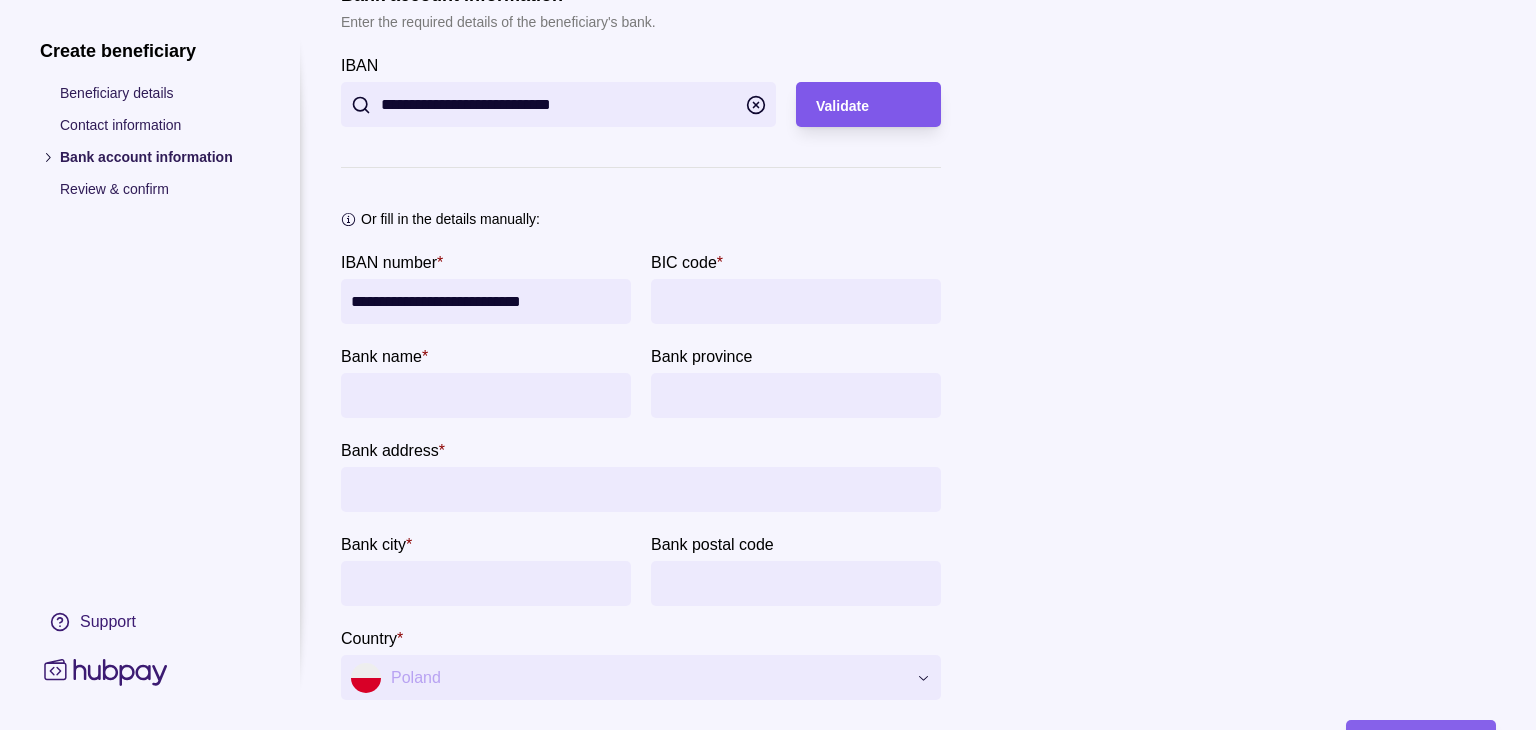 click on "Validate" at bounding box center [868, 105] 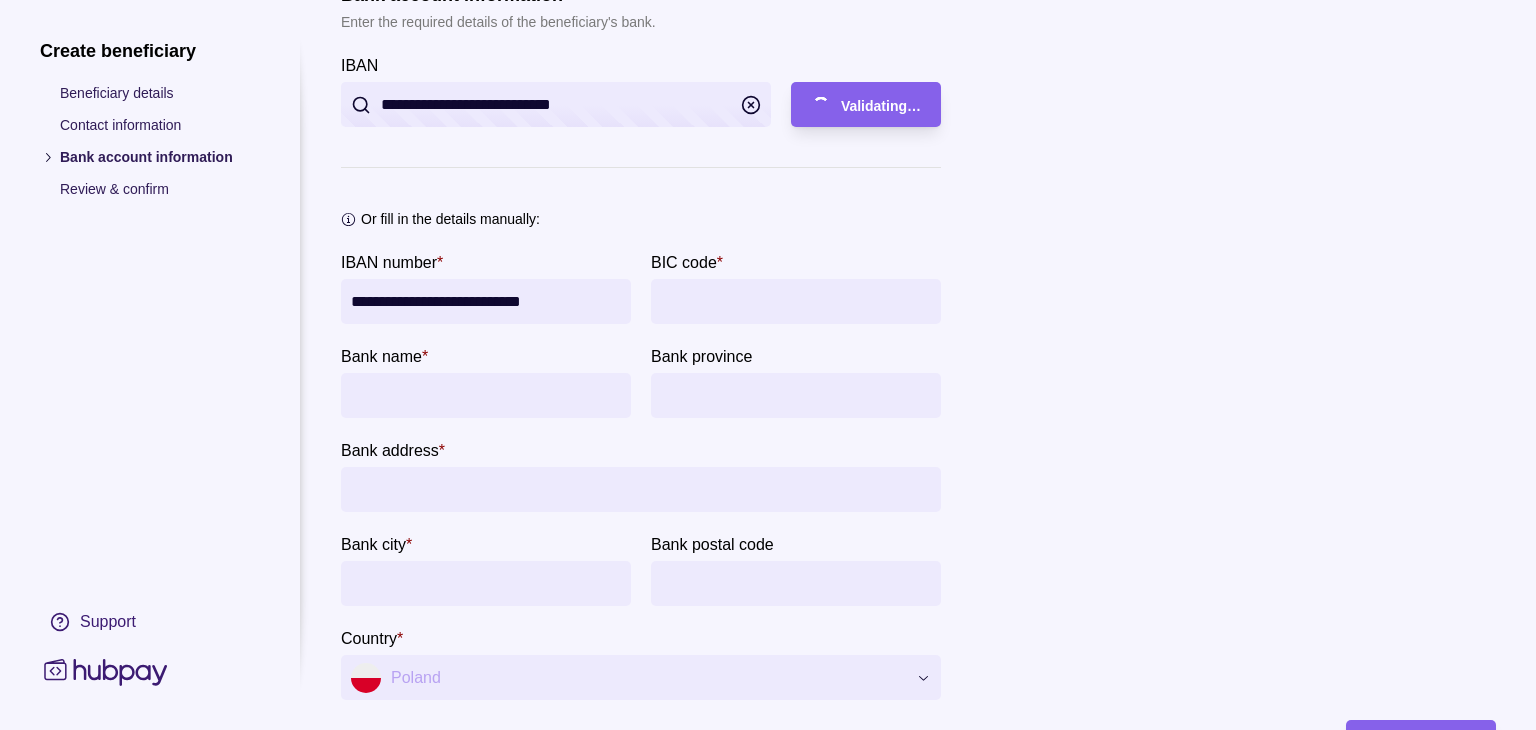 type on "**********" 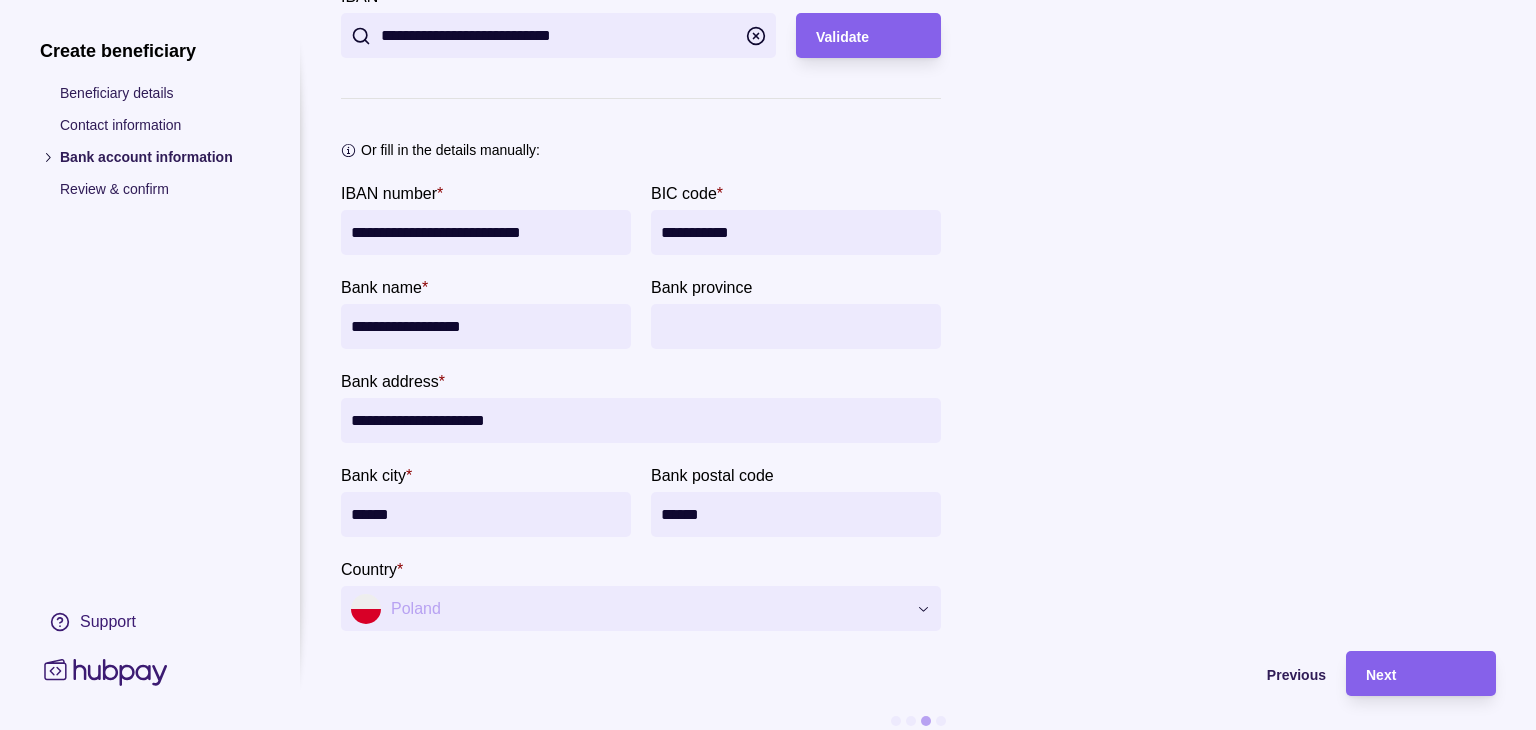 scroll, scrollTop: 156, scrollLeft: 0, axis: vertical 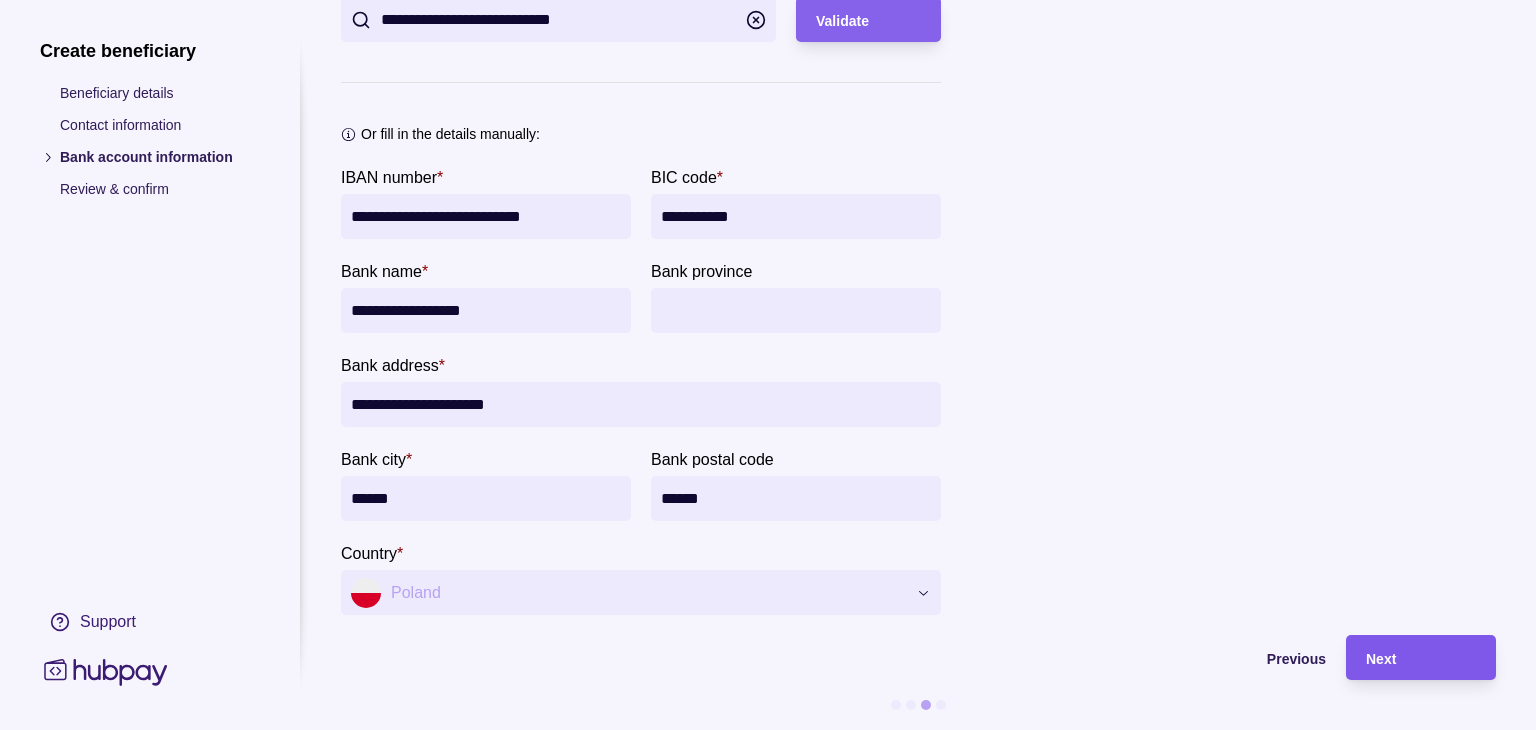 click on "Next" at bounding box center (1381, 659) 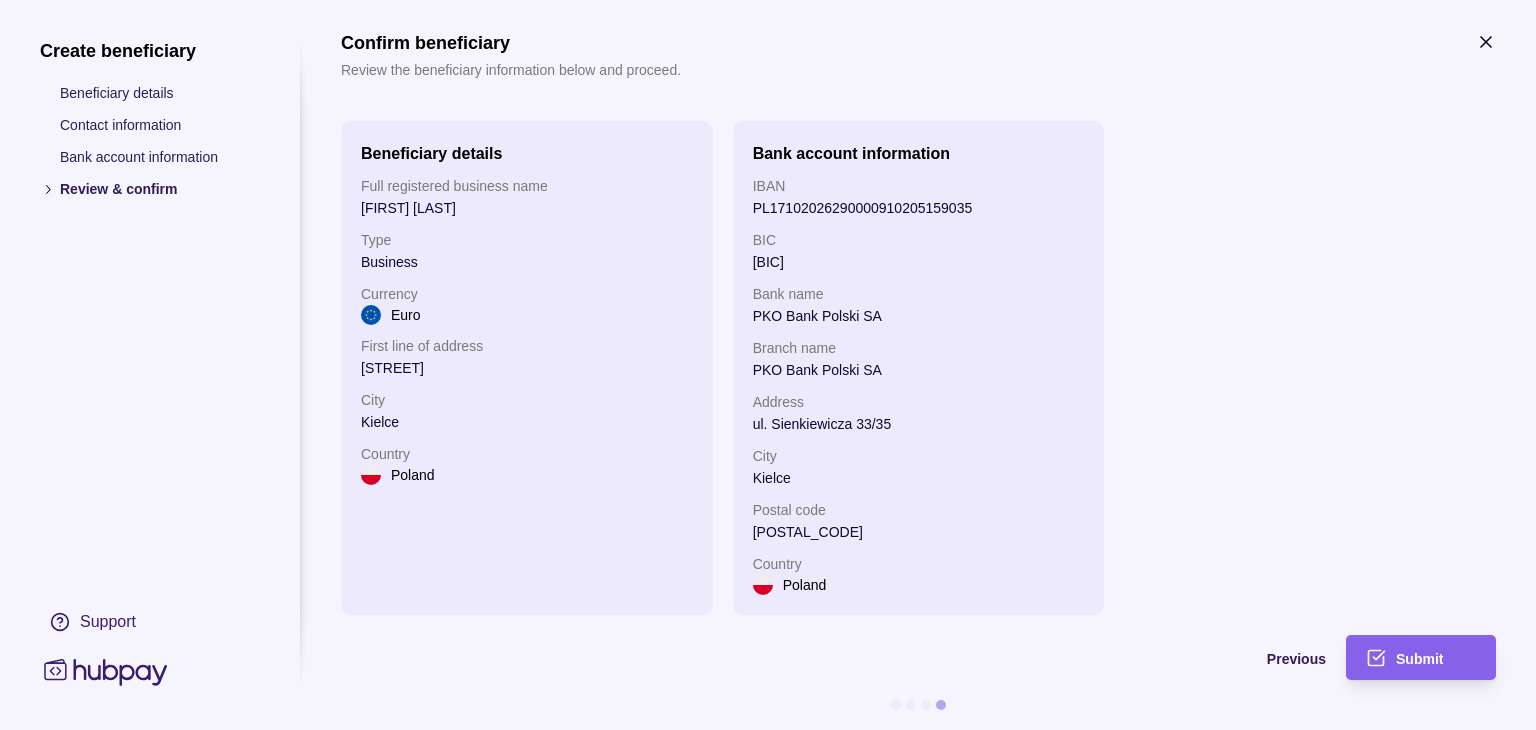 scroll, scrollTop: 24, scrollLeft: 0, axis: vertical 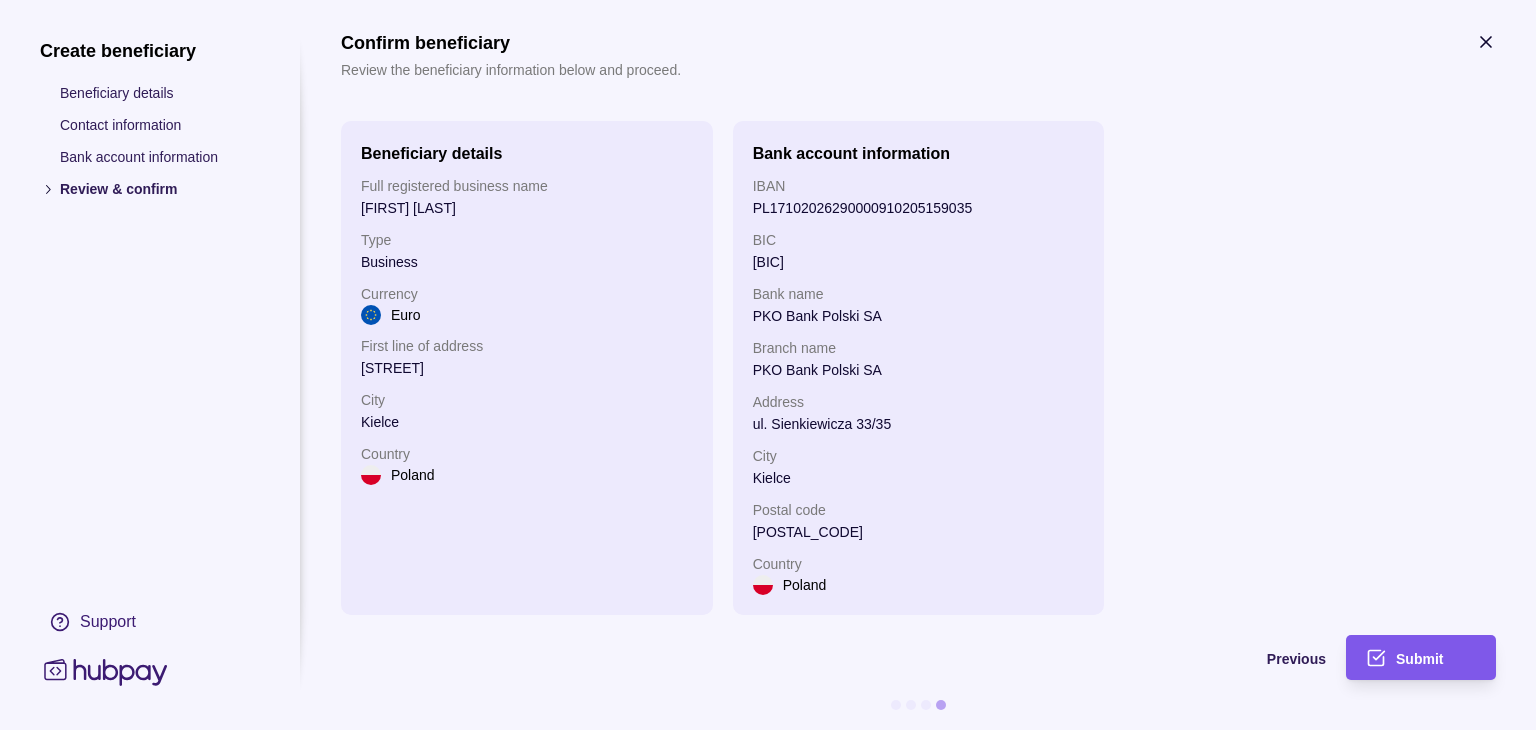 click on "Submit" at bounding box center [1406, 657] 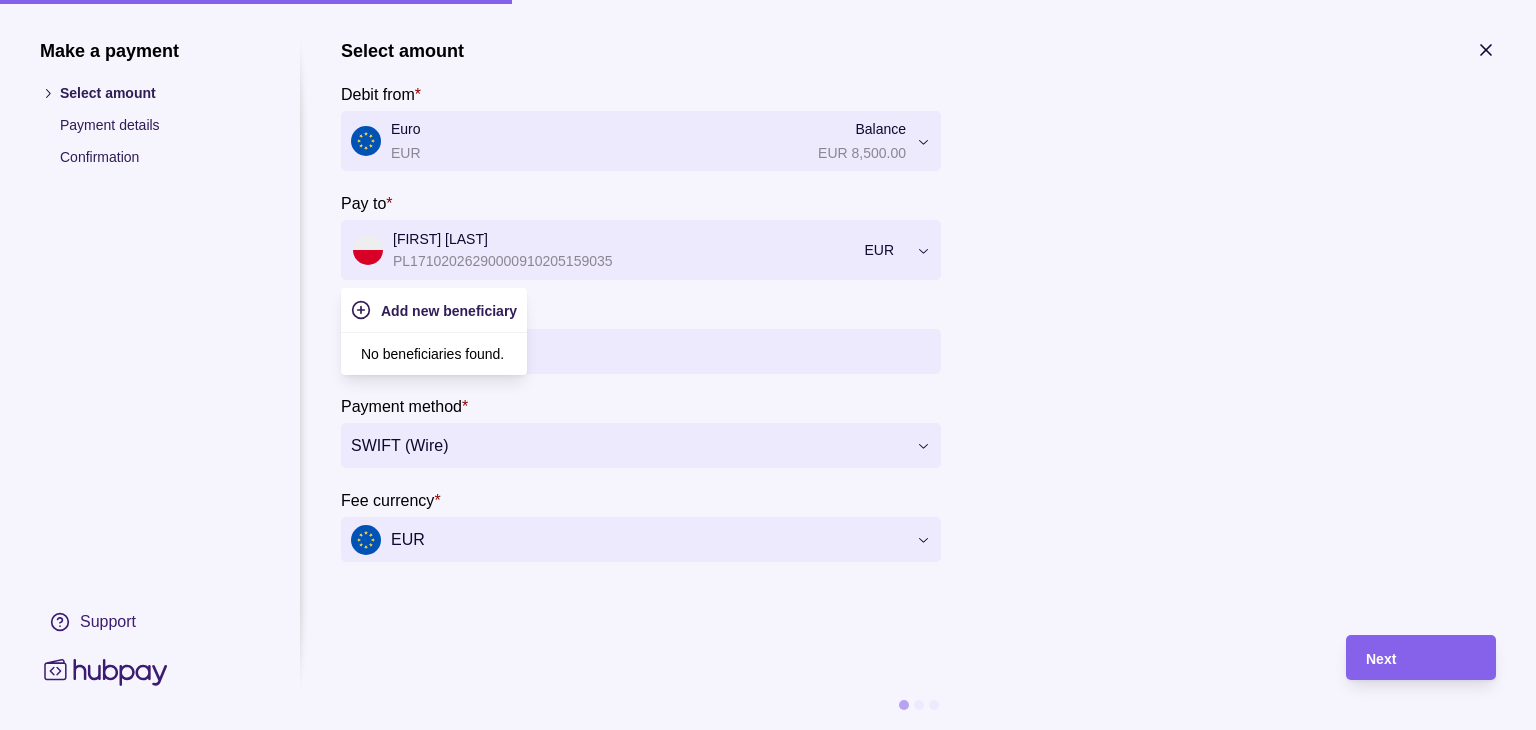 click at bounding box center [628, 250] 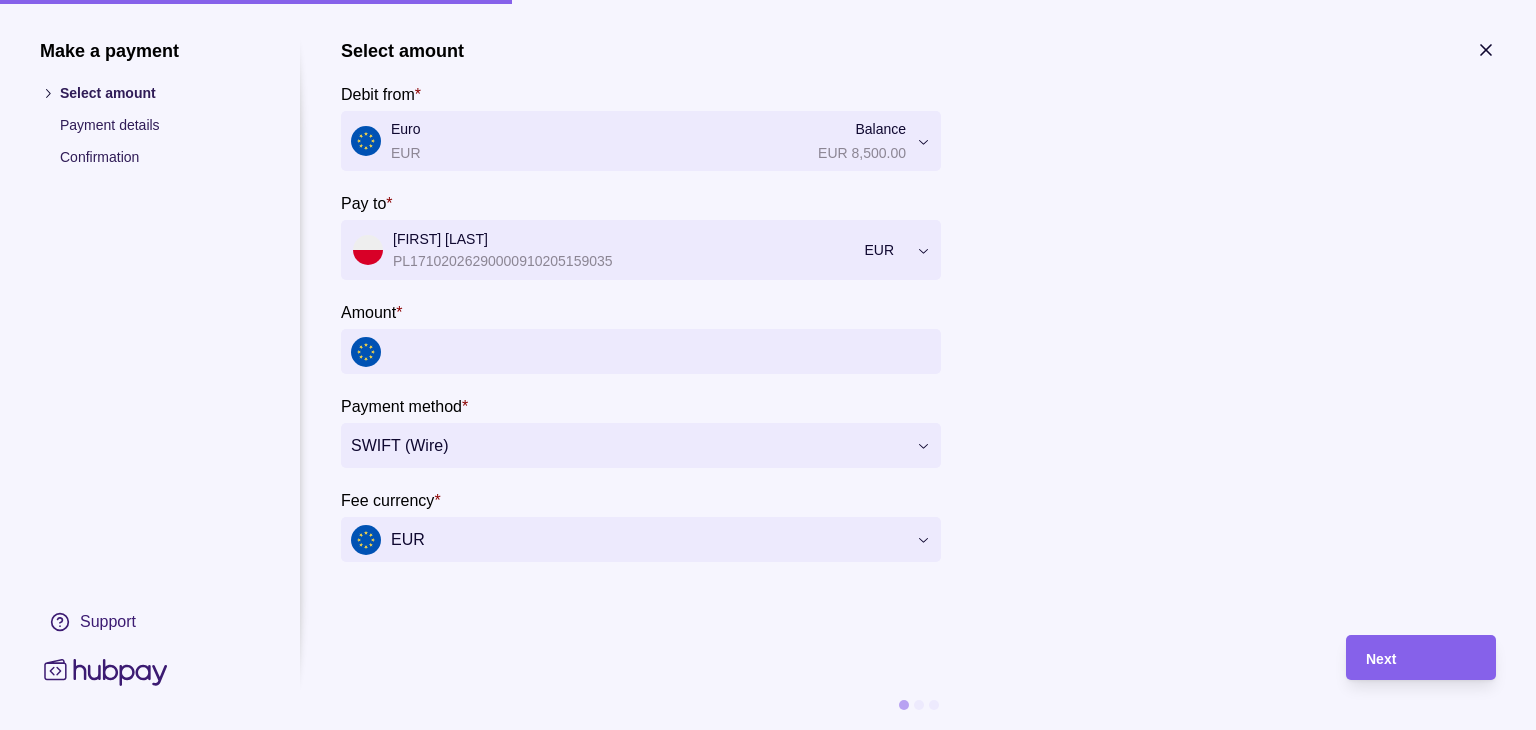 click 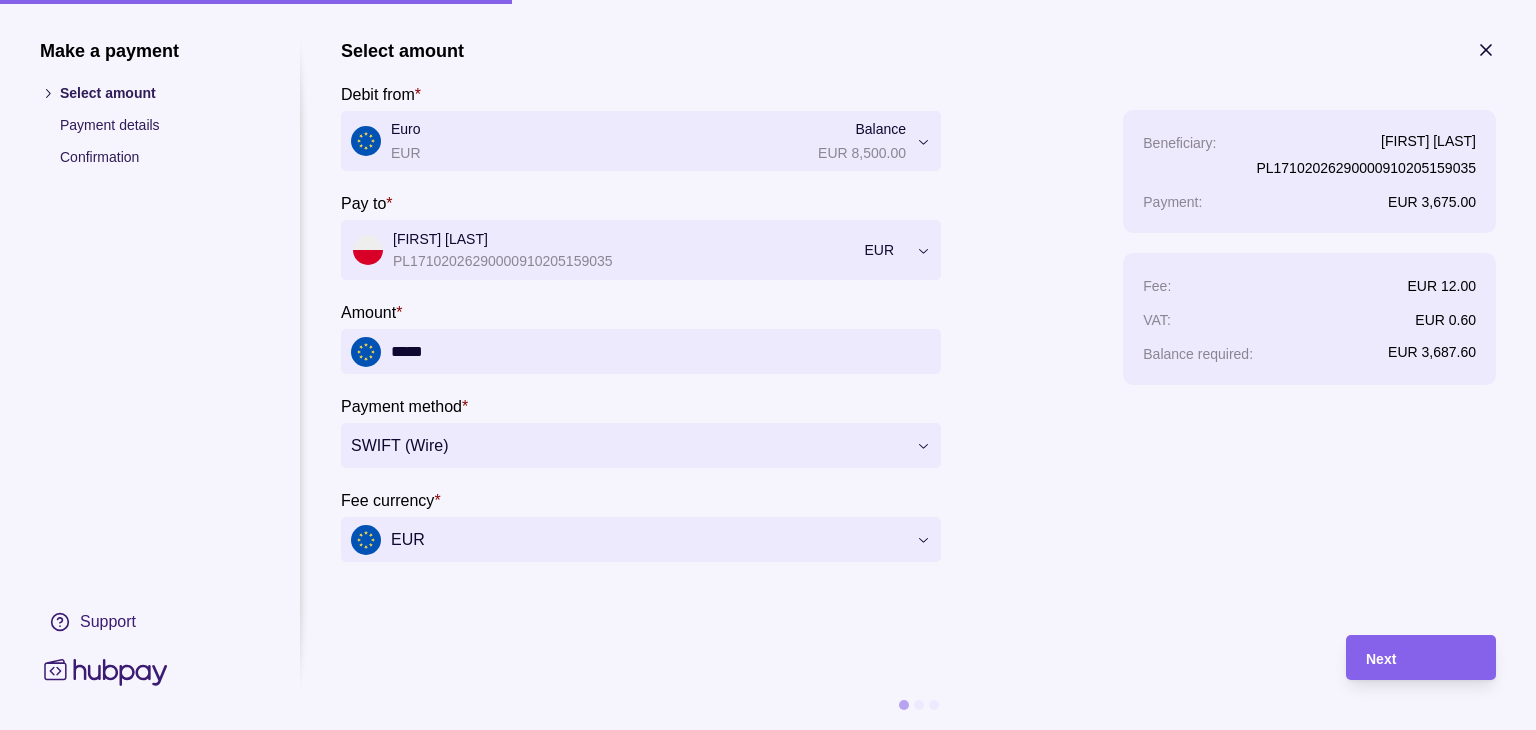 type on "*****" 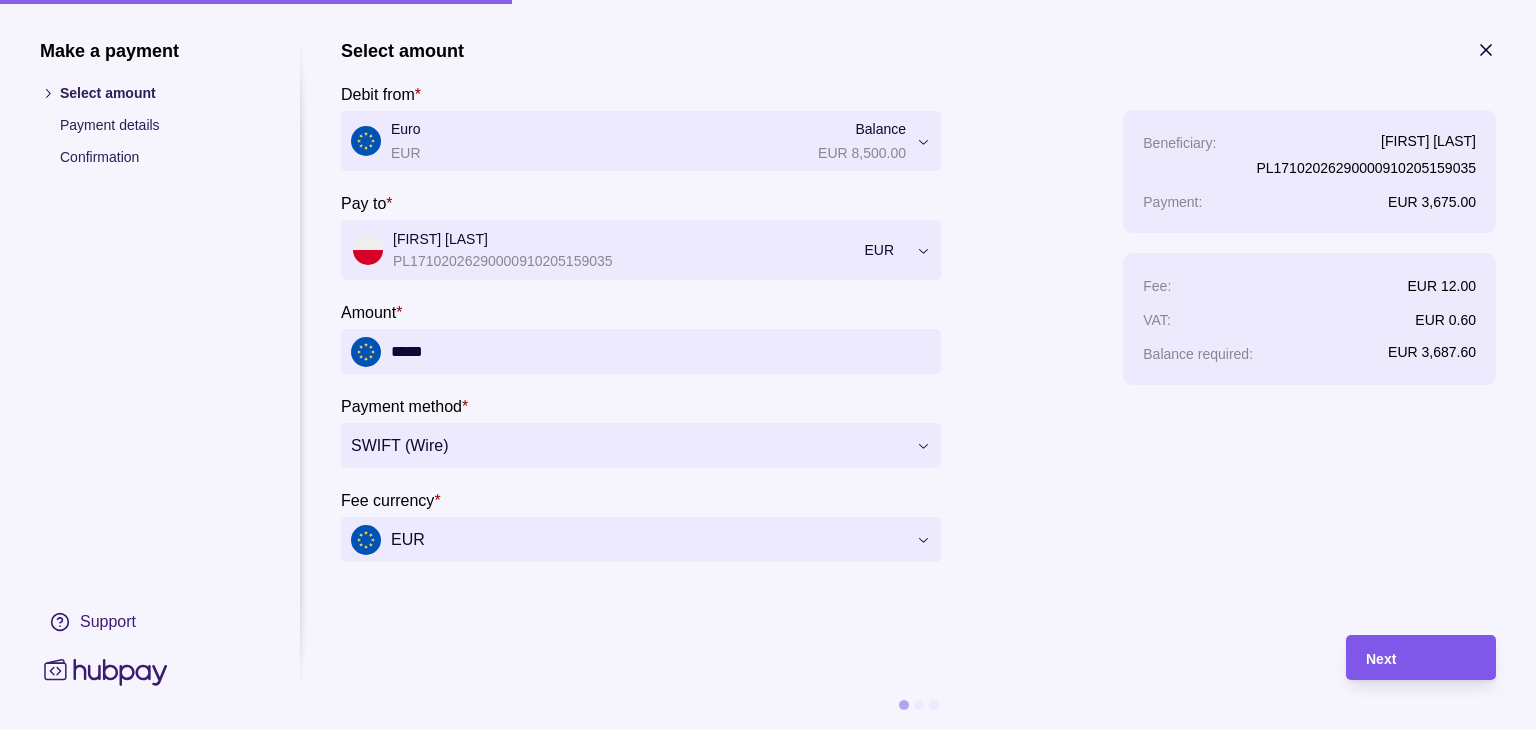 click on "Next" at bounding box center (1381, 659) 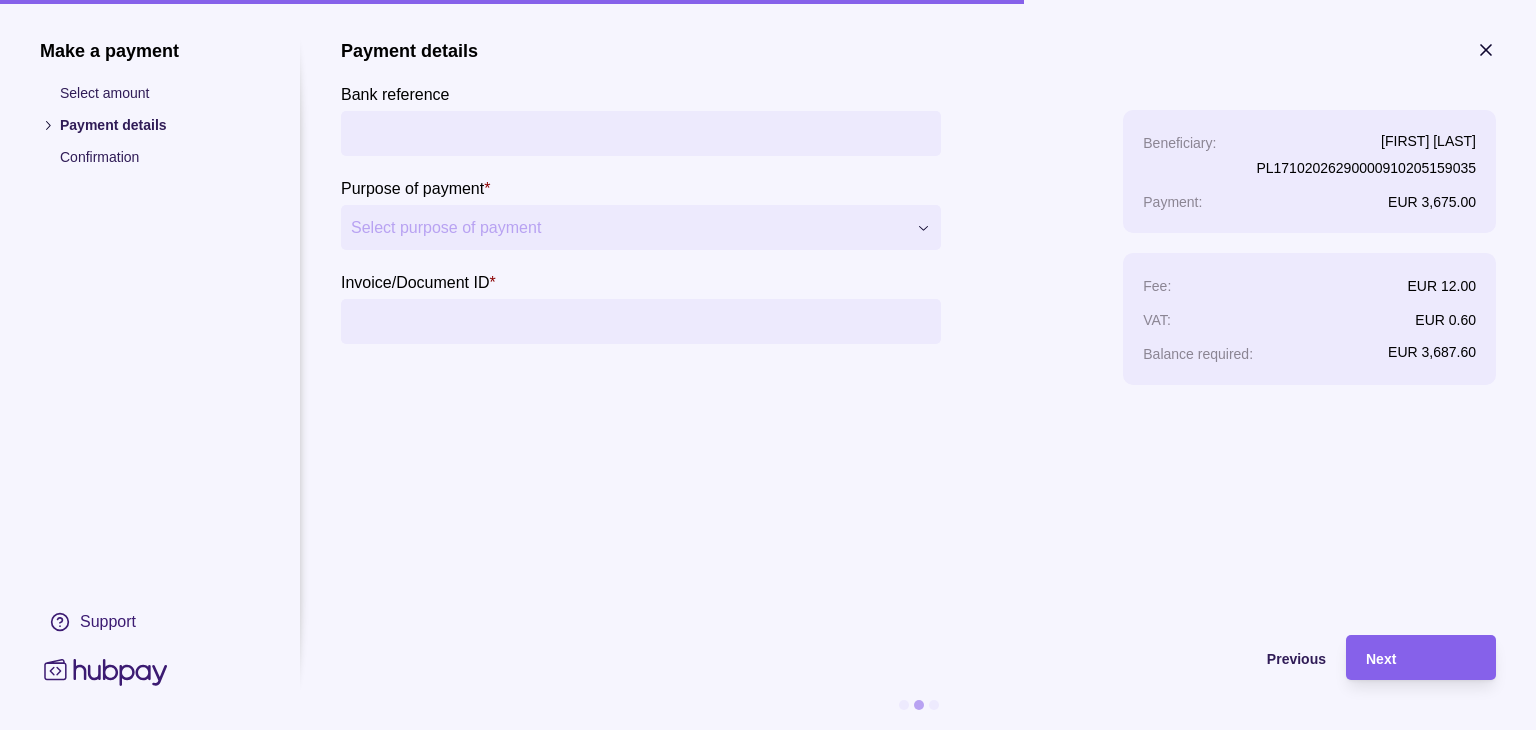 click on "Bank reference" at bounding box center [641, 133] 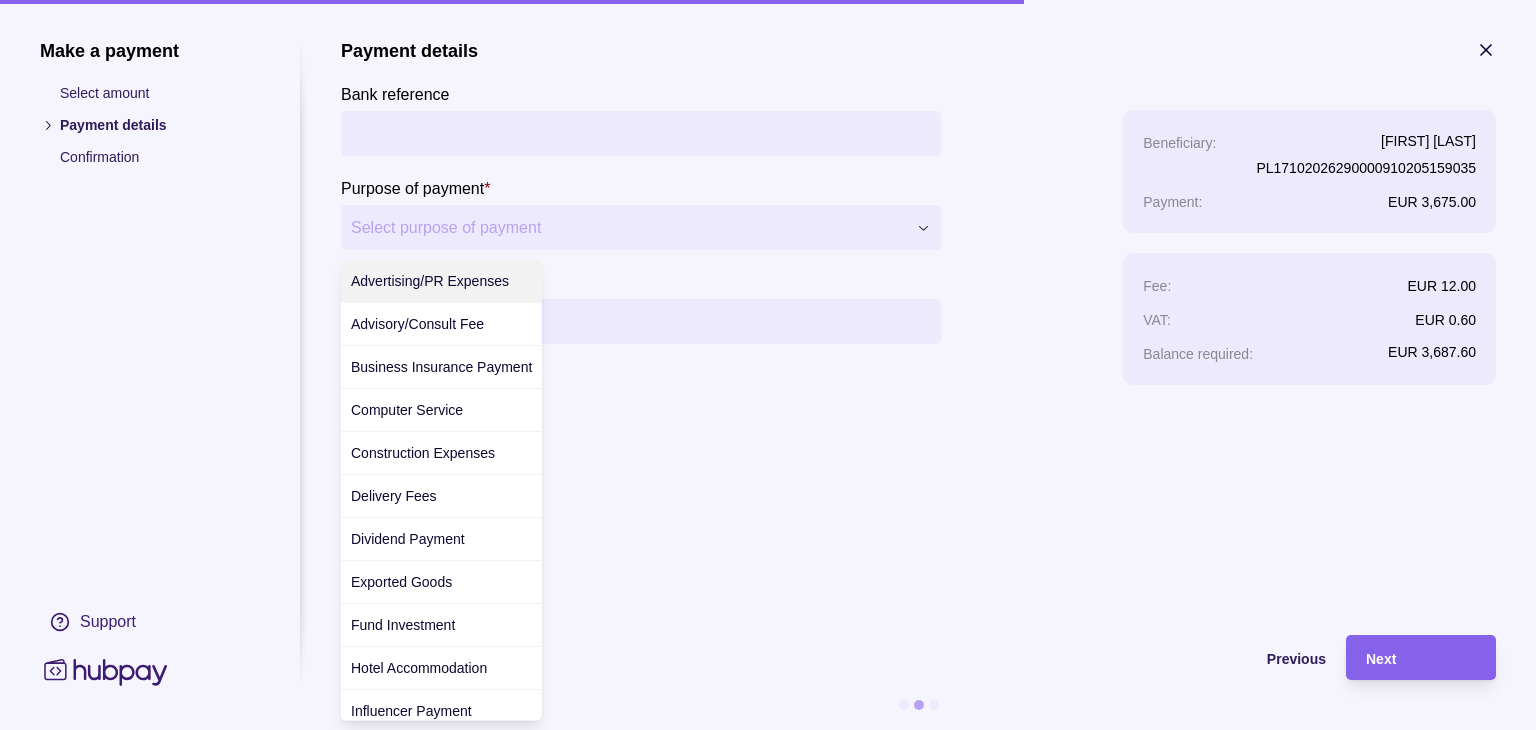 click on "**********" at bounding box center [768, 730] 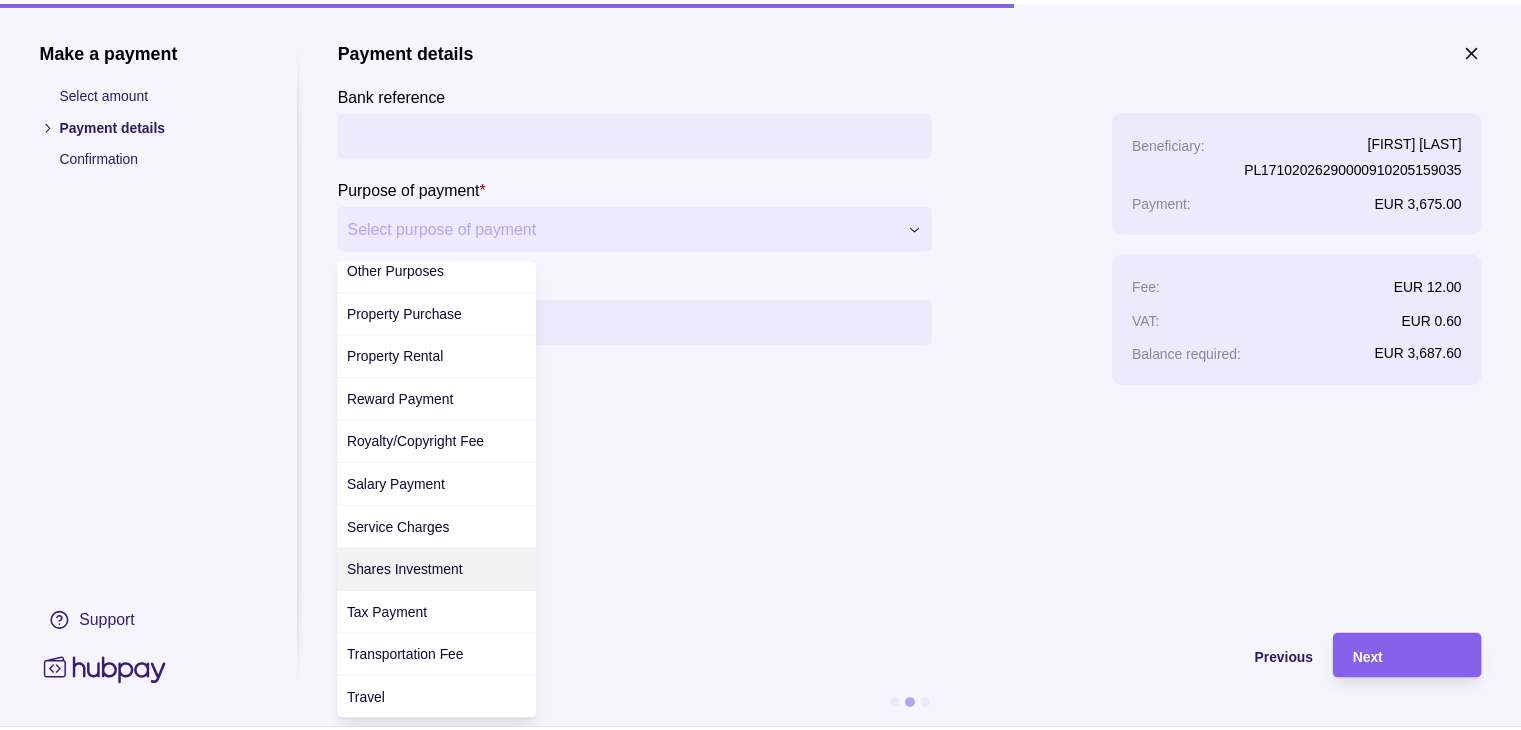 scroll, scrollTop: 738, scrollLeft: 0, axis: vertical 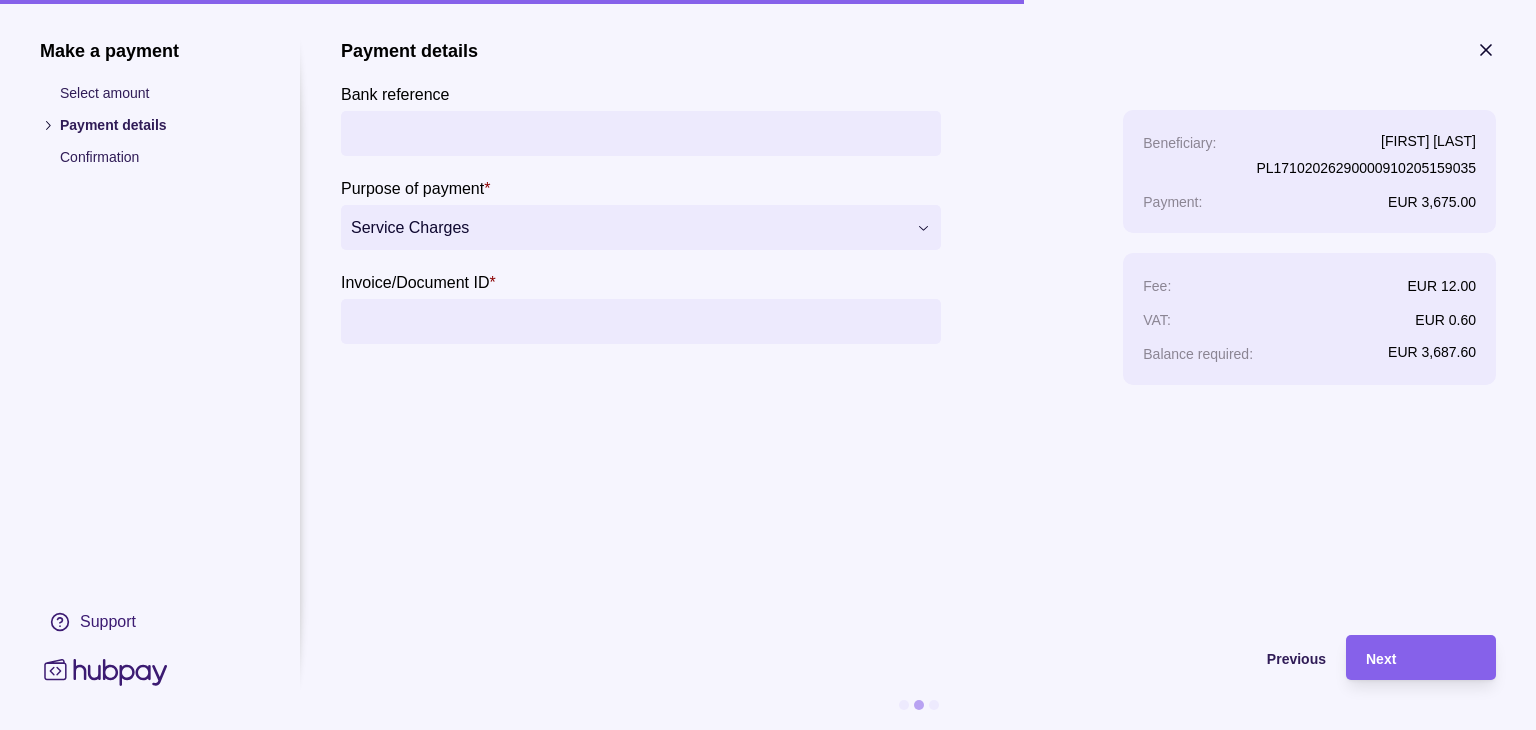 click on "Invoice/Document ID  *" at bounding box center [641, 321] 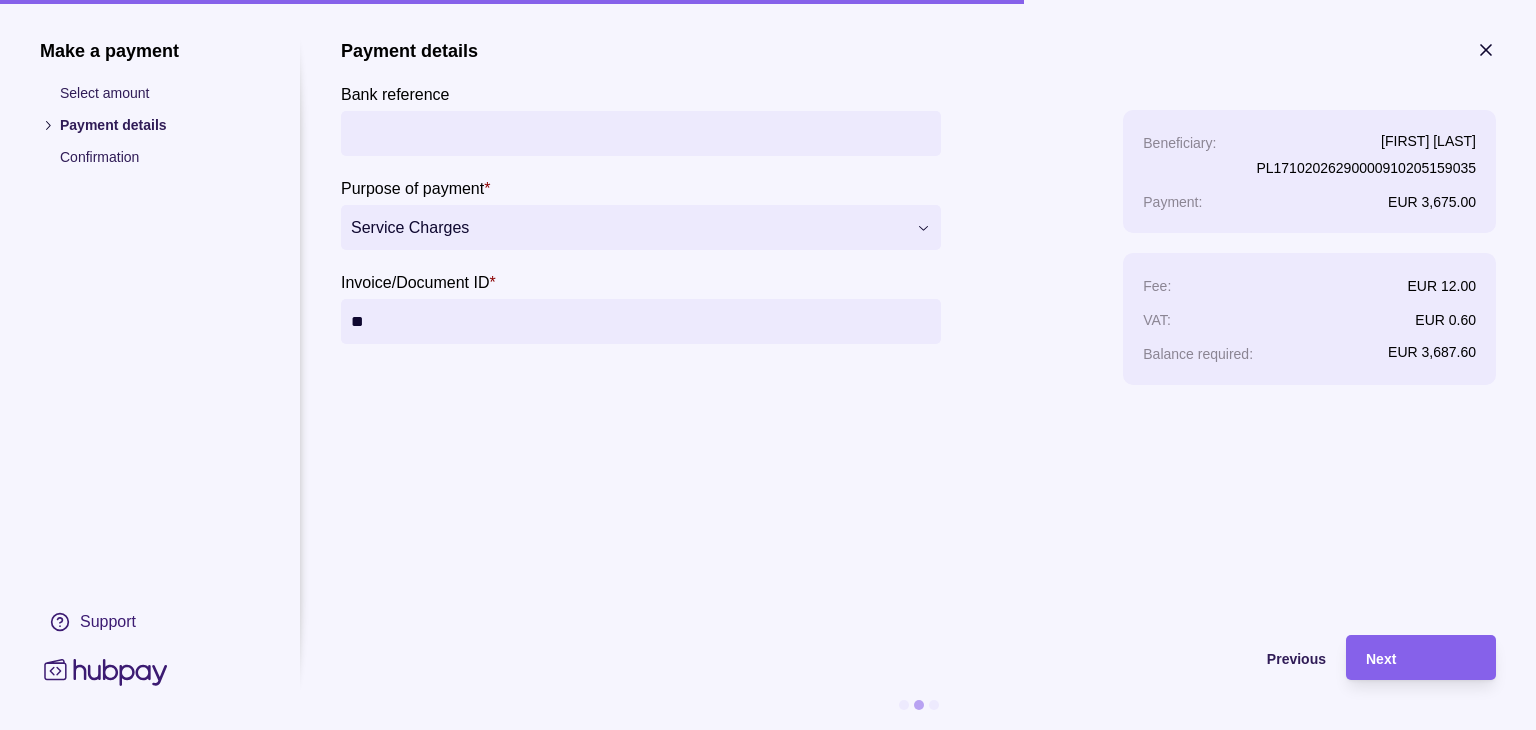 type on "*" 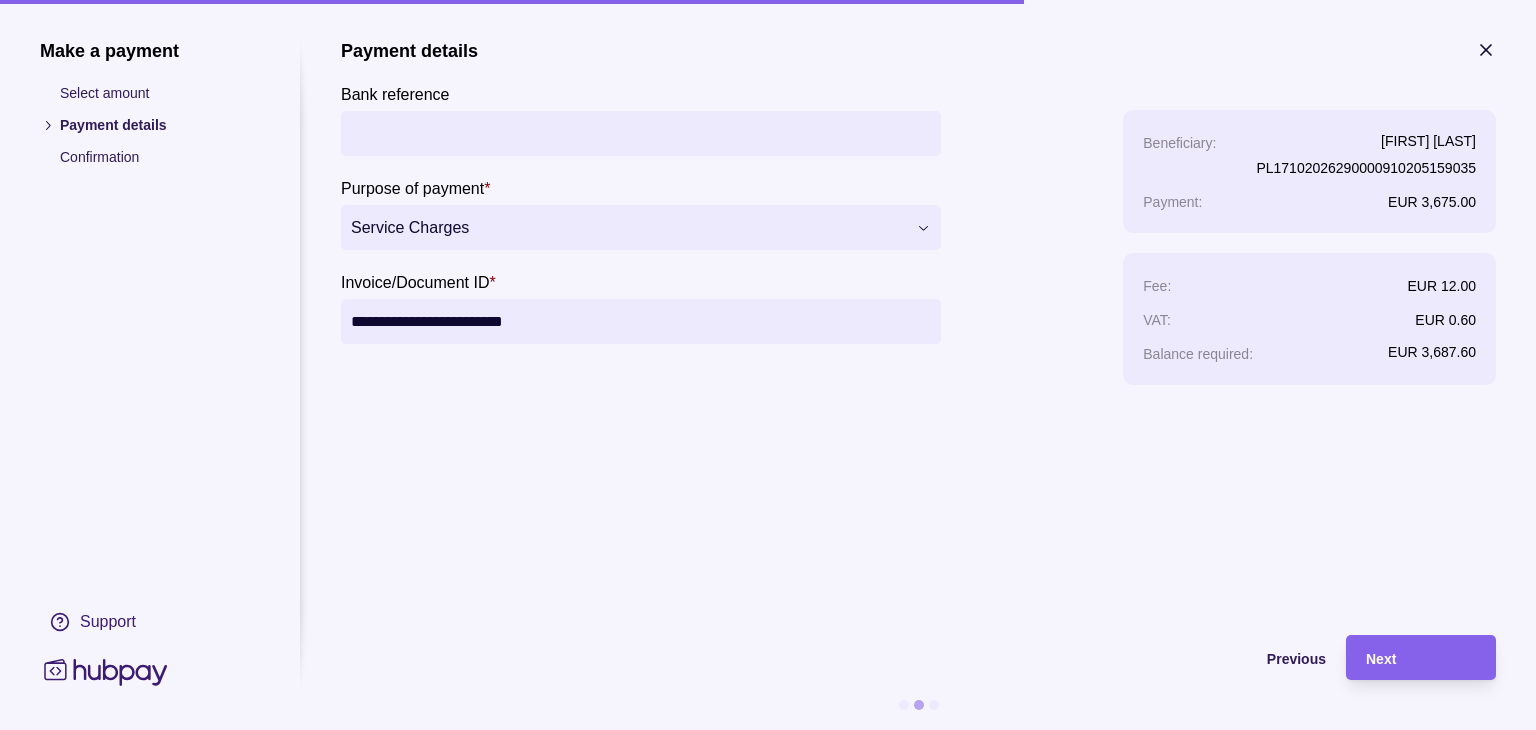 type on "**********" 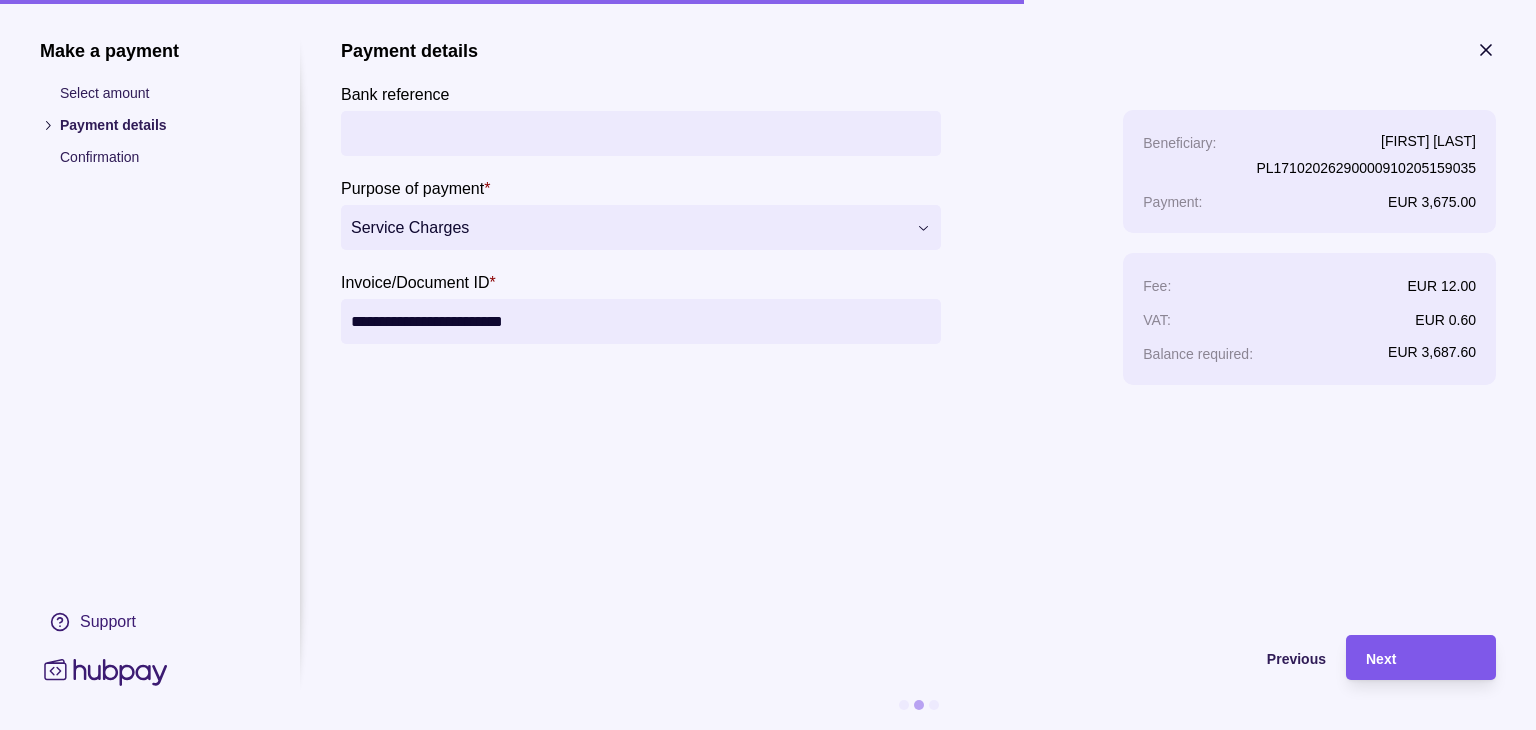 click on "Next" at bounding box center (1421, 658) 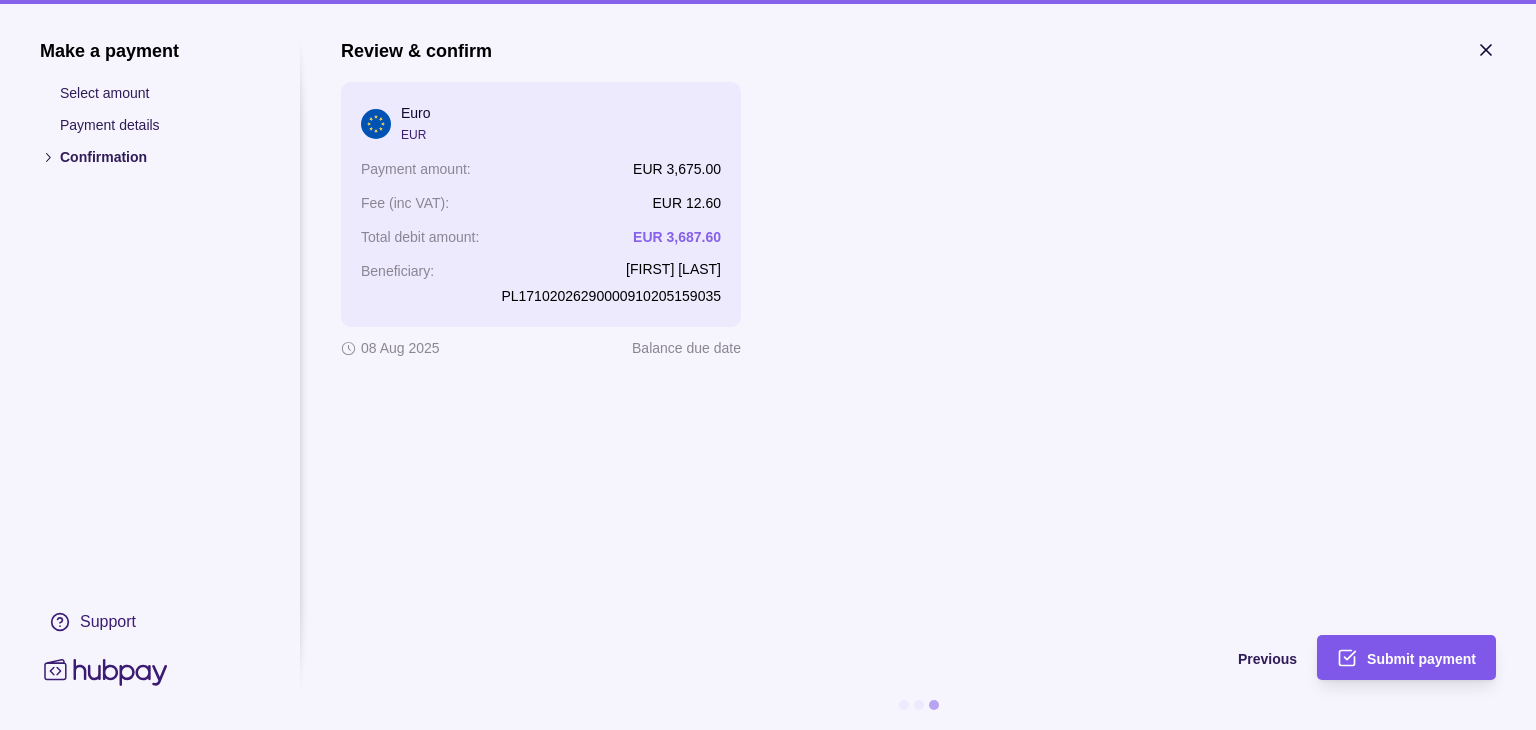 click on "Submit payment" at bounding box center [1421, 658] 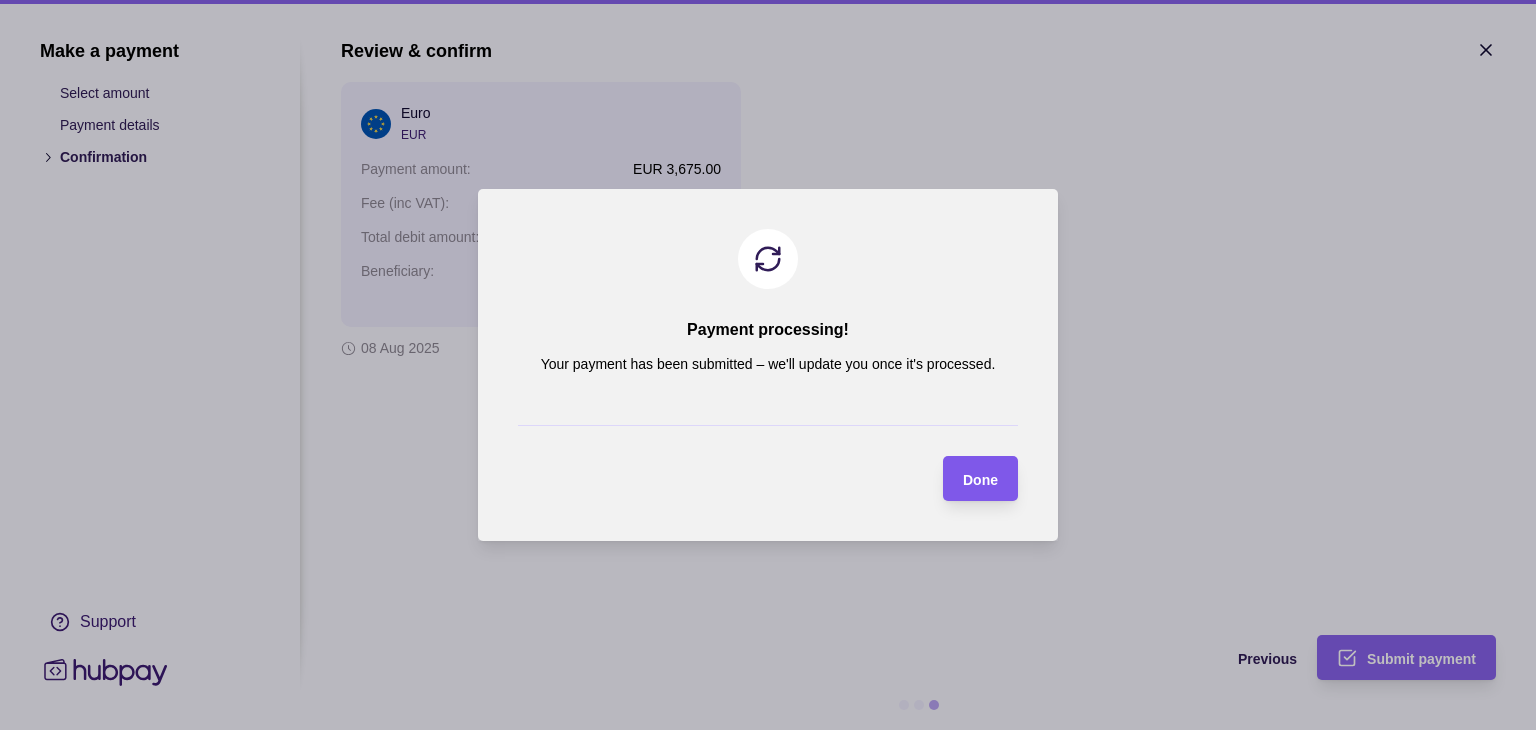 click on "Done" at bounding box center [980, 480] 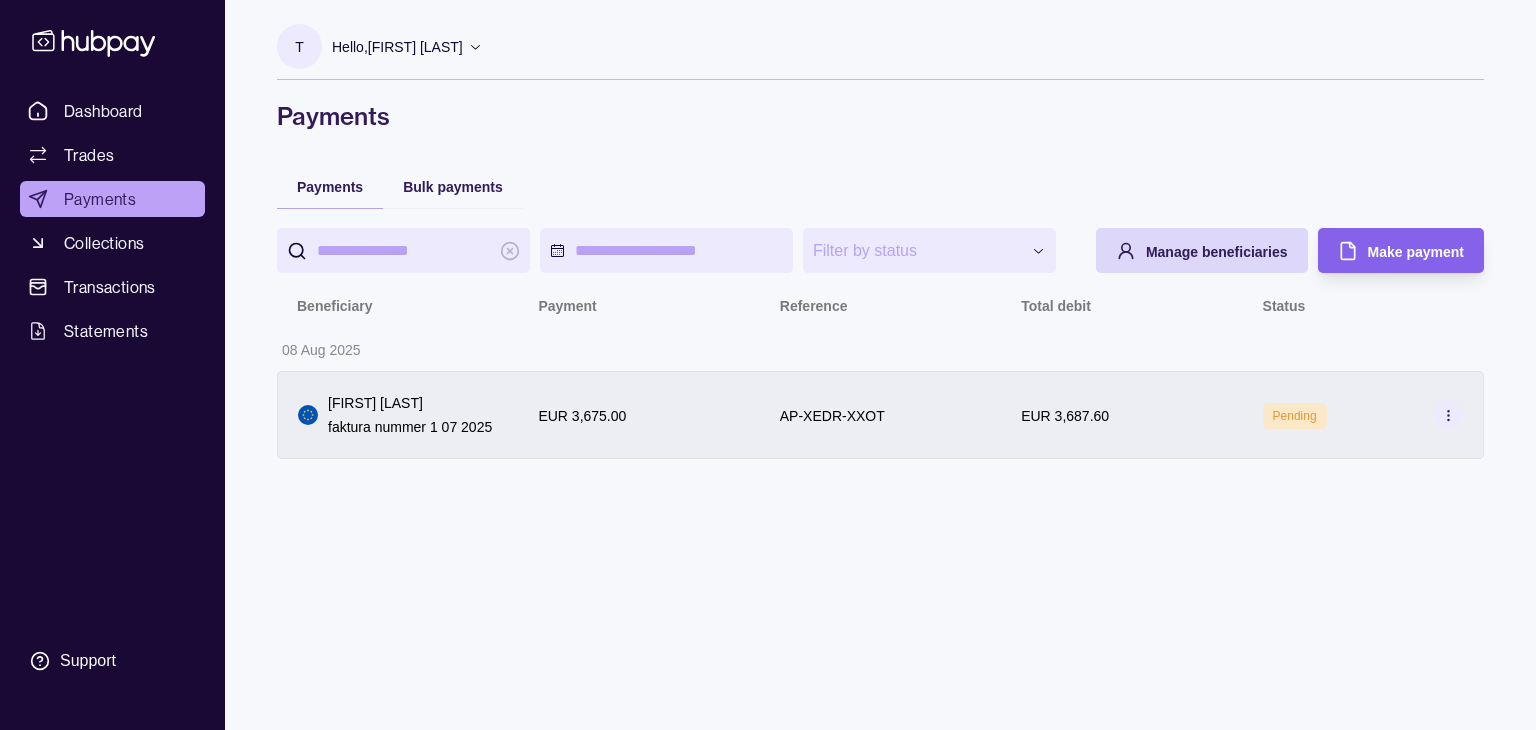 click 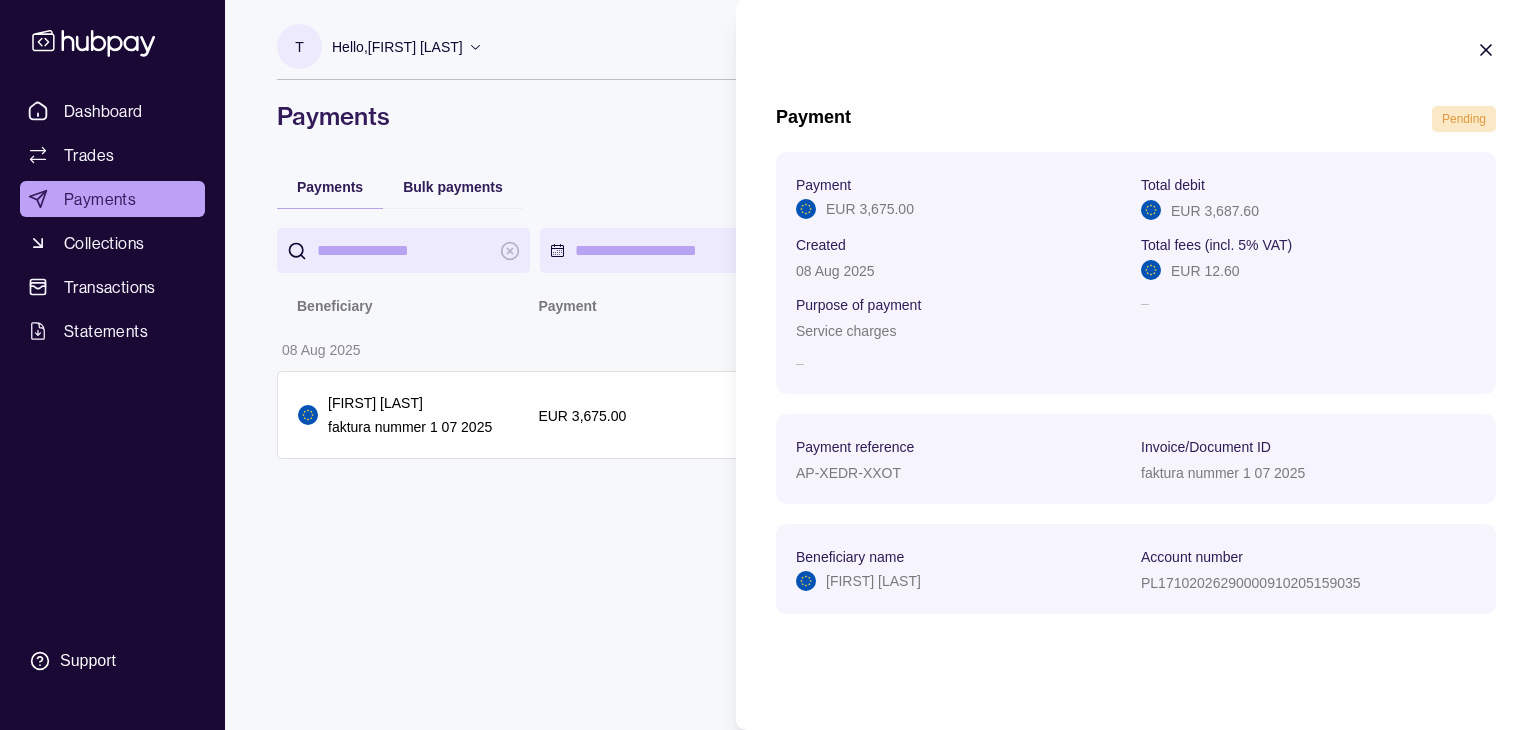 click 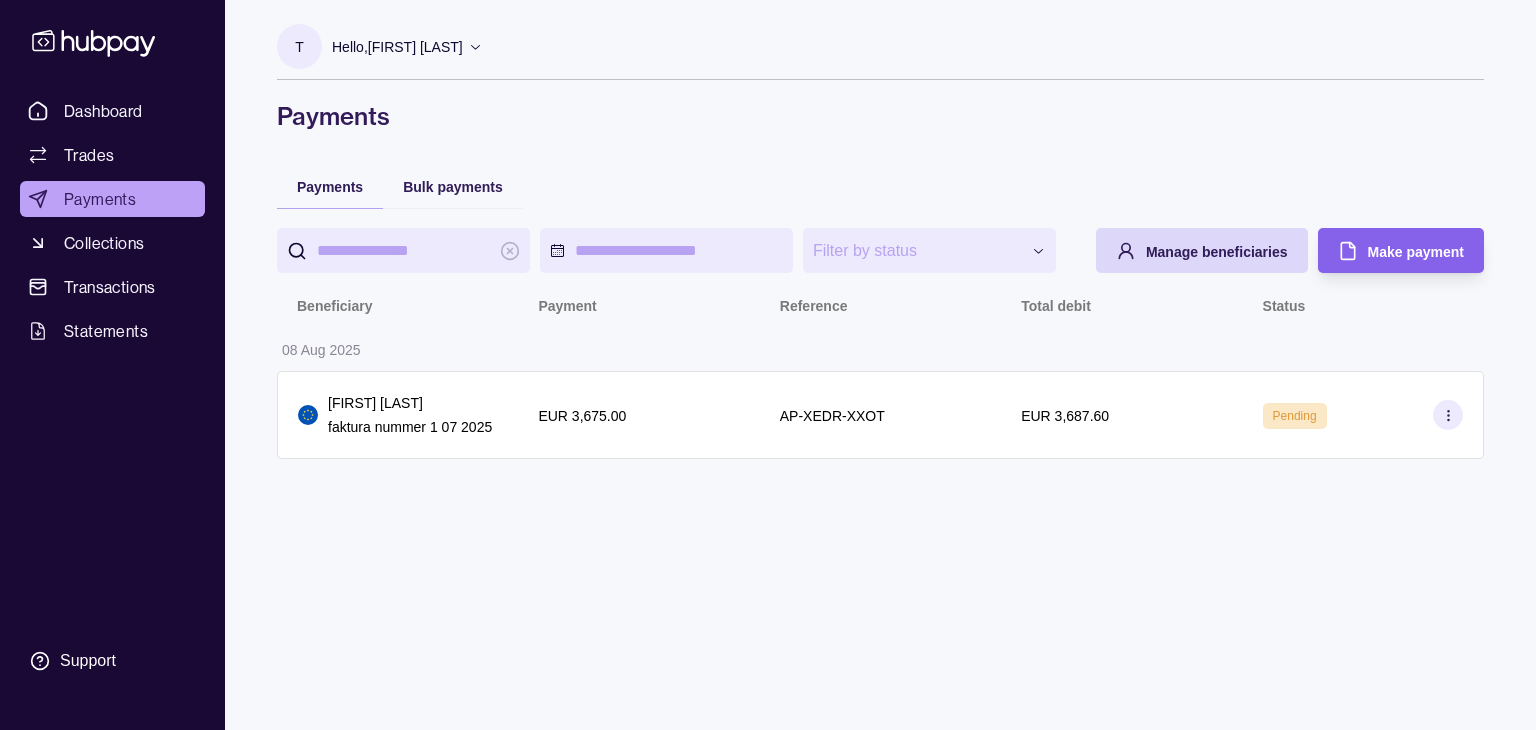 click on "**********" at bounding box center (880, 365) 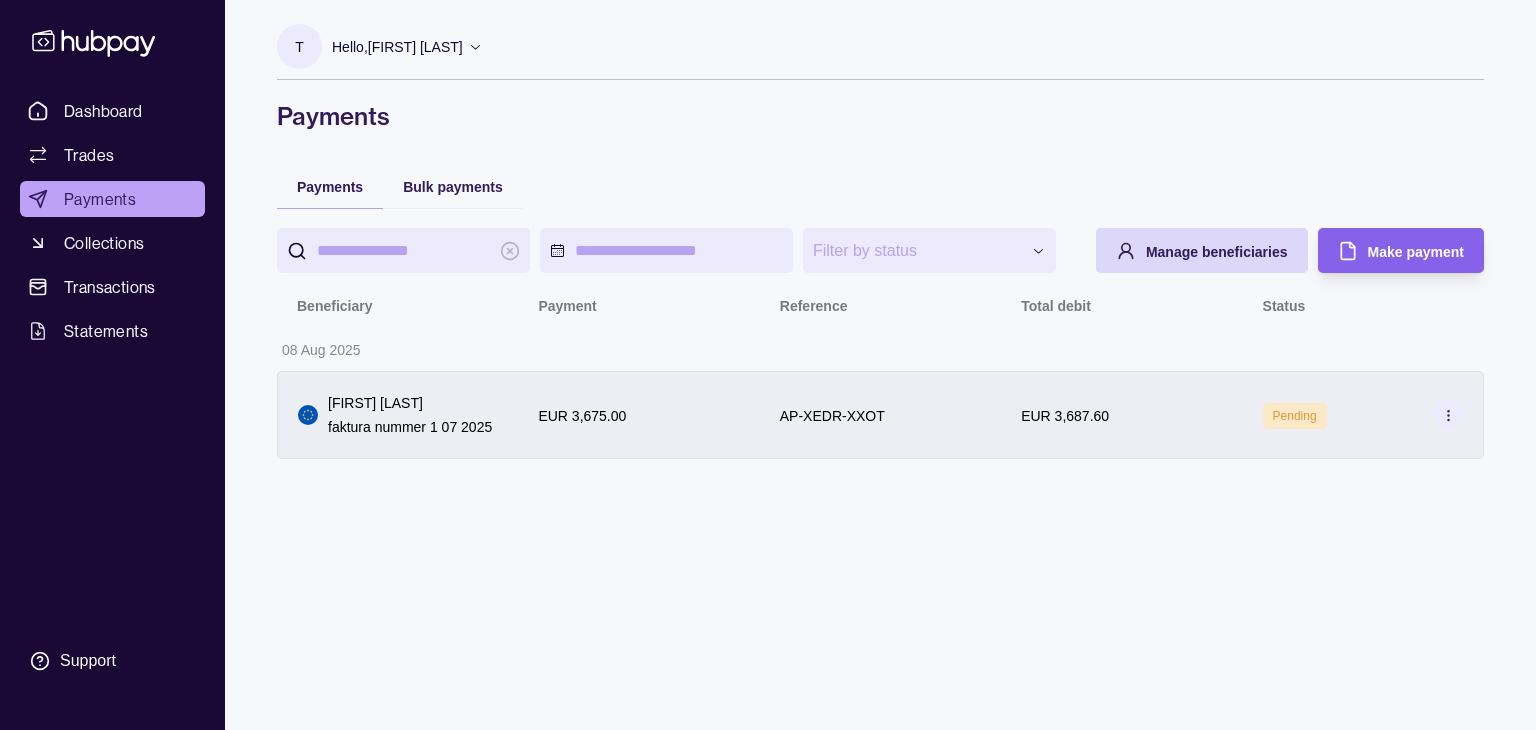 click 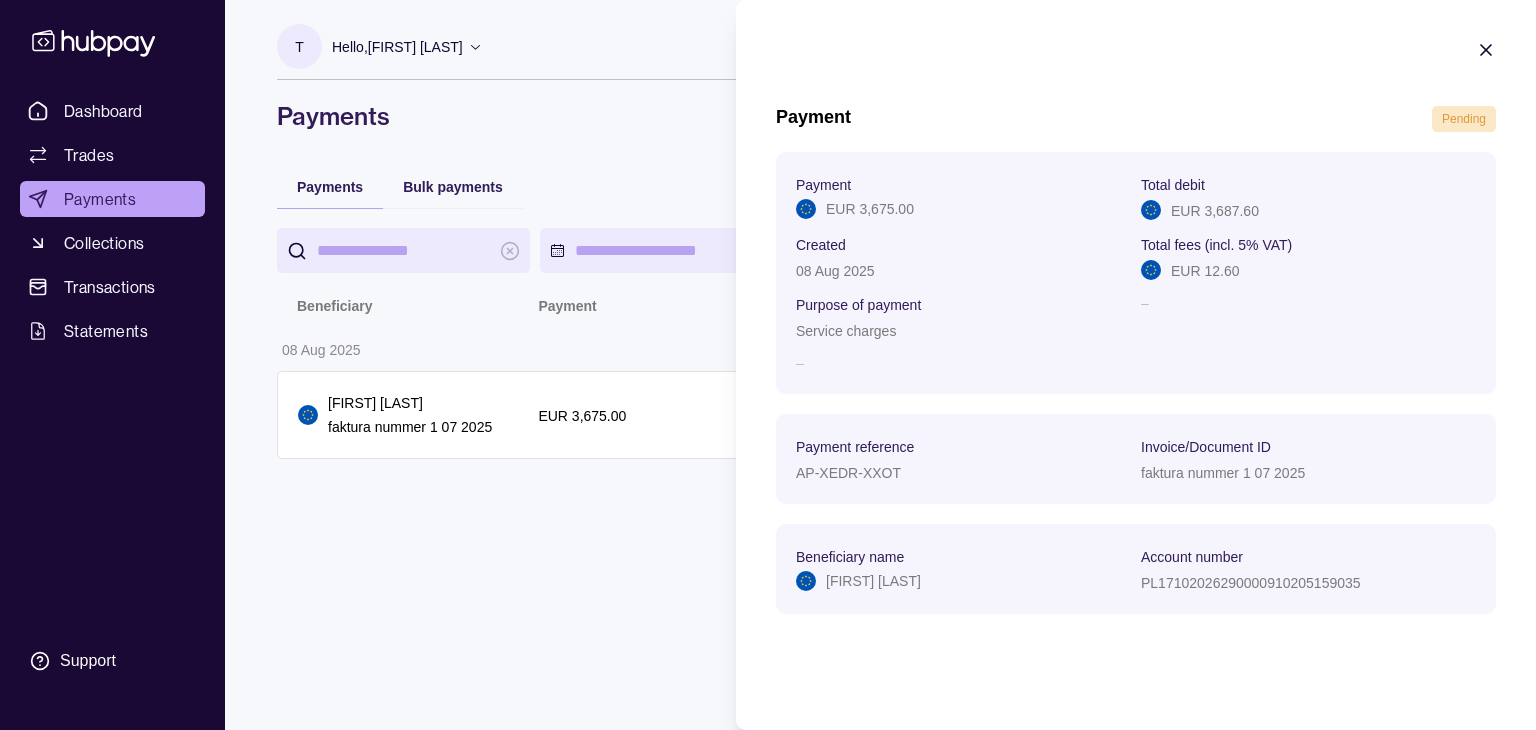 click 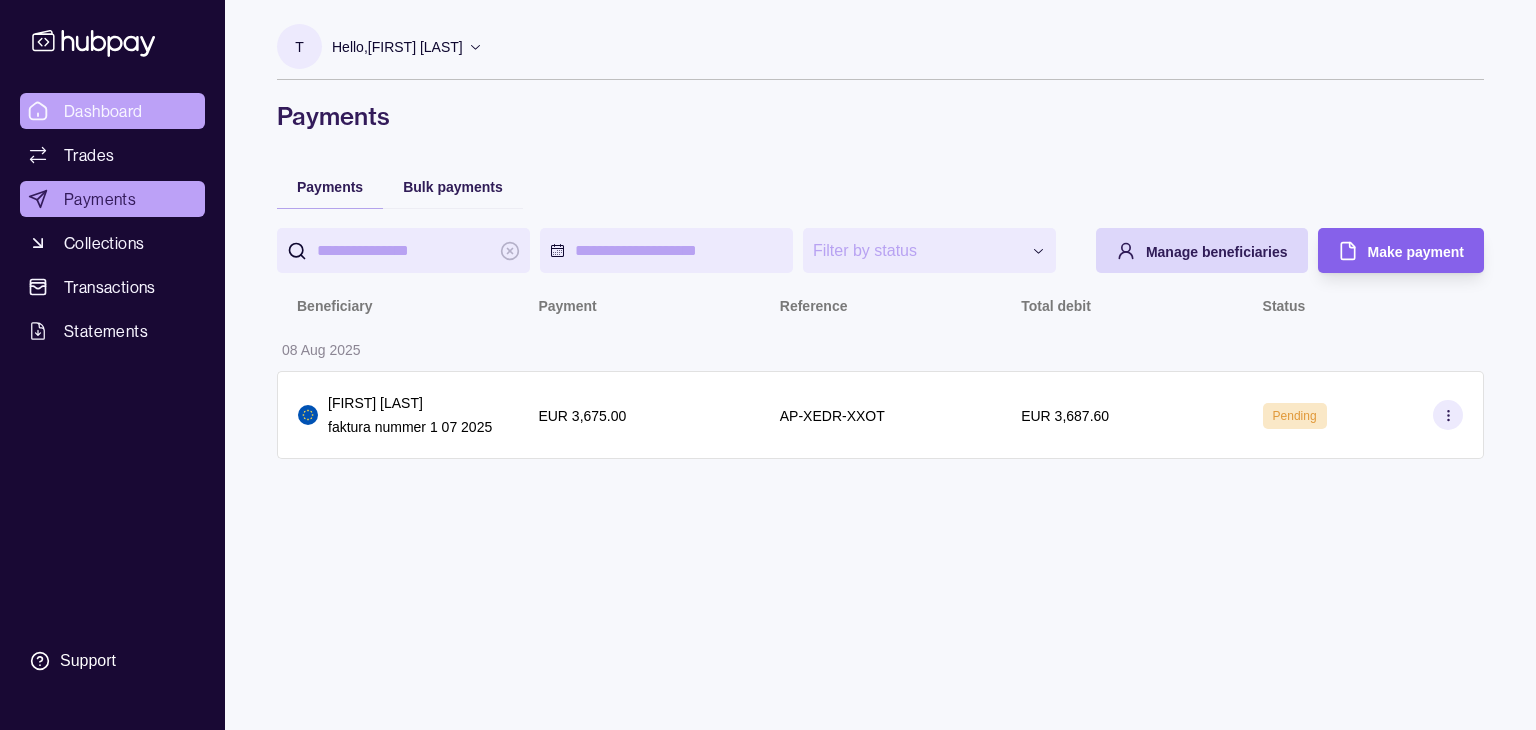 click on "Dashboard" at bounding box center (103, 111) 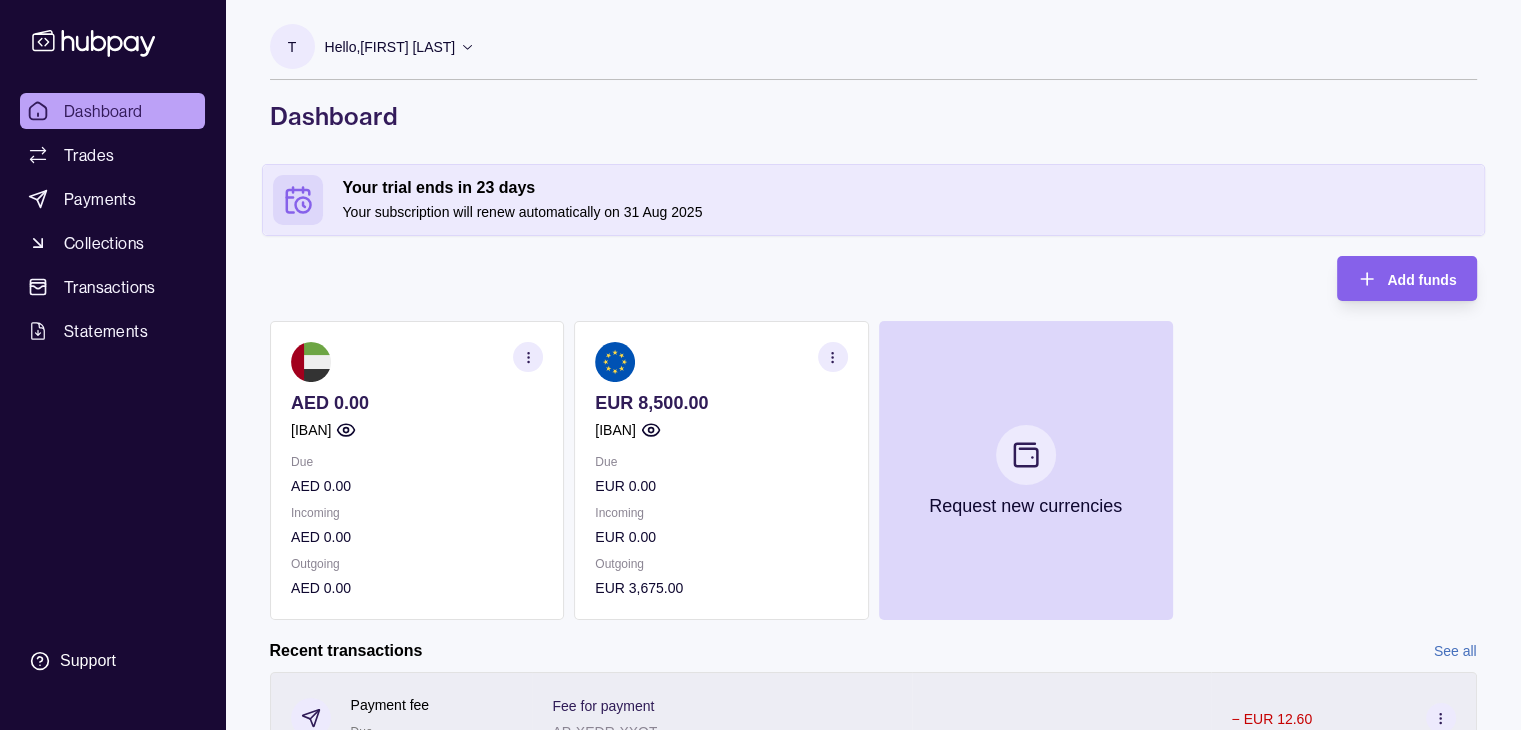 scroll, scrollTop: 0, scrollLeft: 0, axis: both 